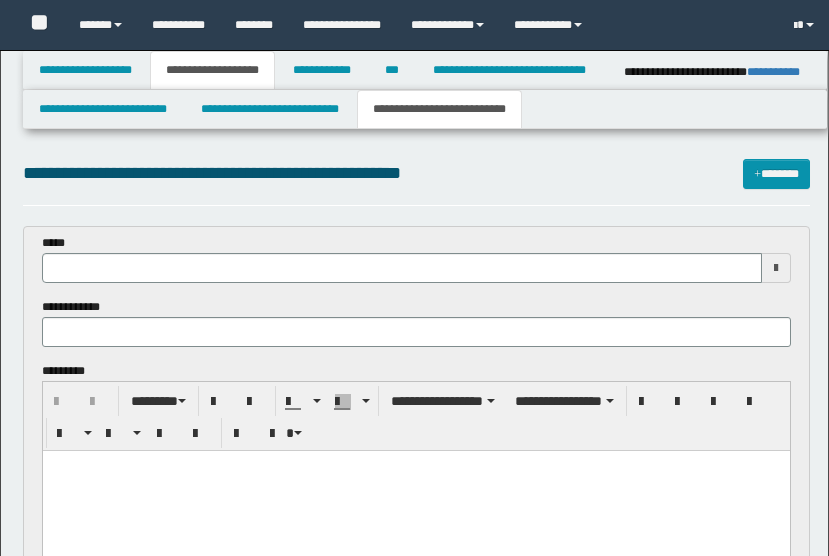 select on "*" 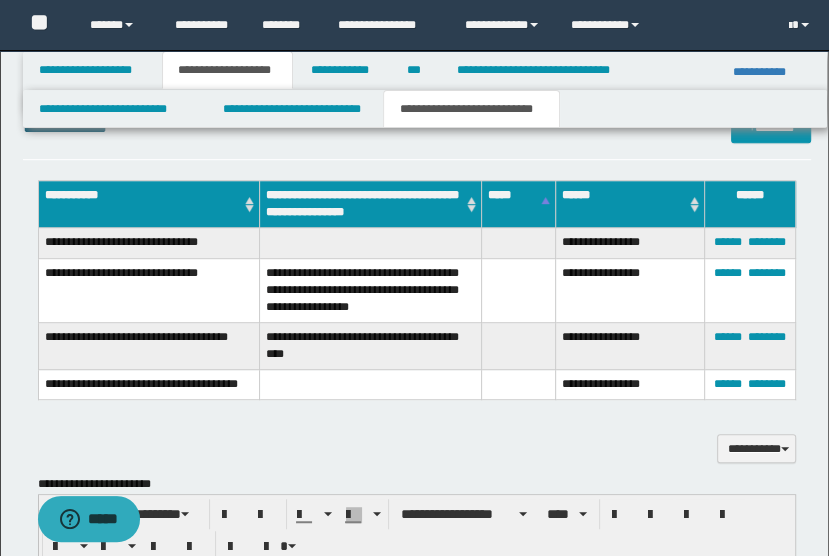scroll, scrollTop: 0, scrollLeft: 0, axis: both 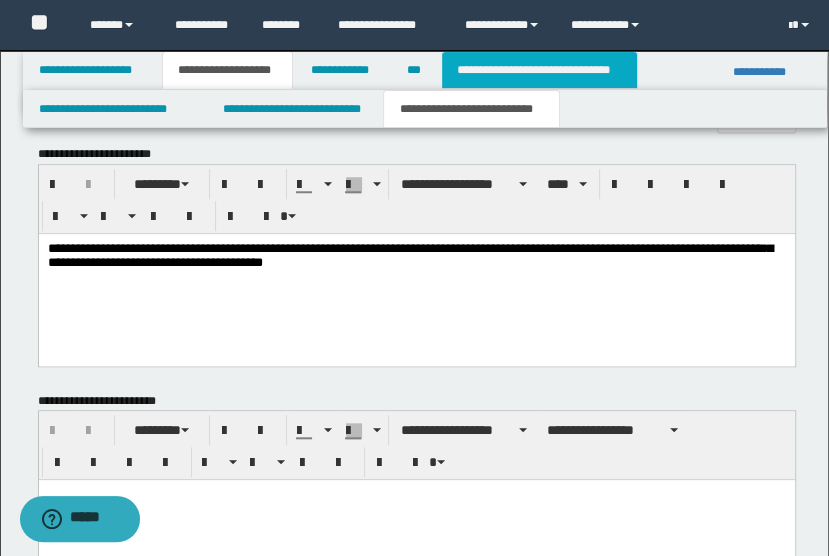 click on "**********" at bounding box center (539, 70) 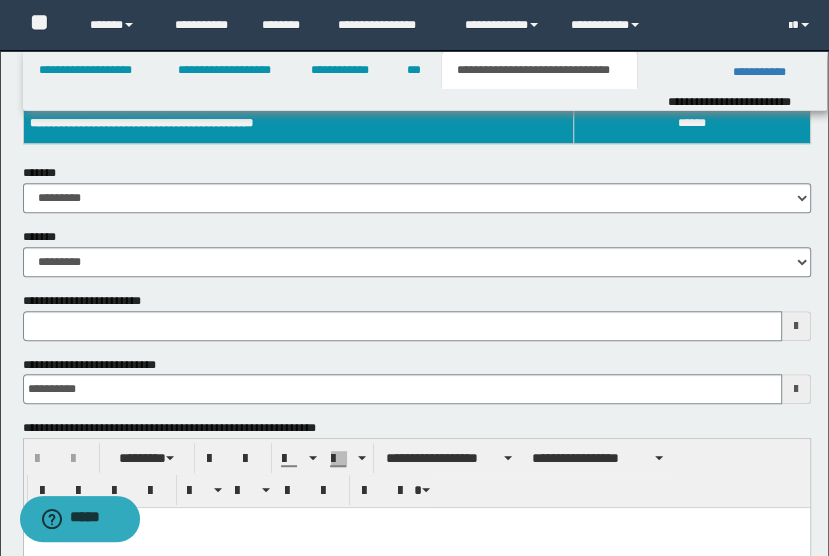 scroll, scrollTop: 455, scrollLeft: 0, axis: vertical 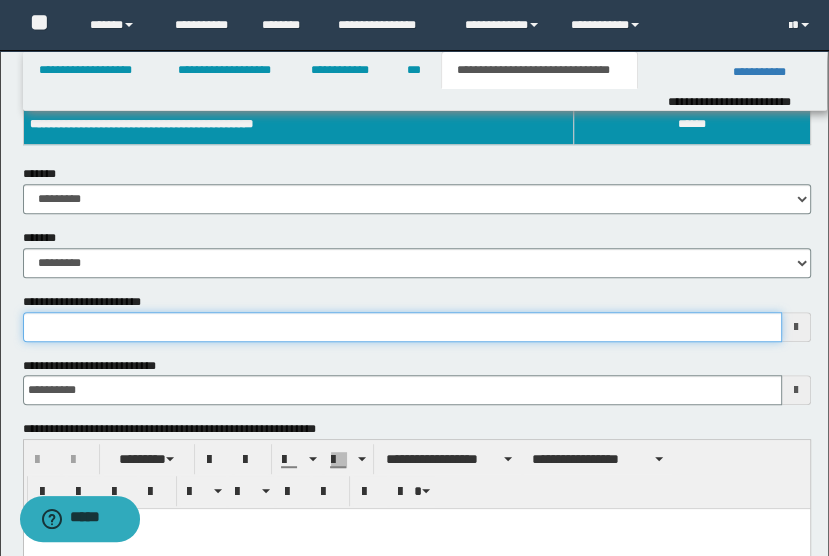 click on "**********" at bounding box center (402, 327) 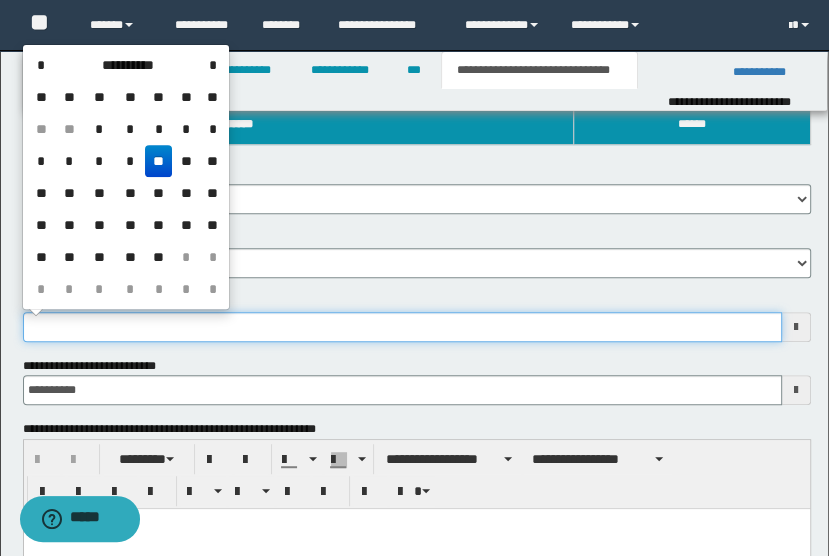 type on "**********" 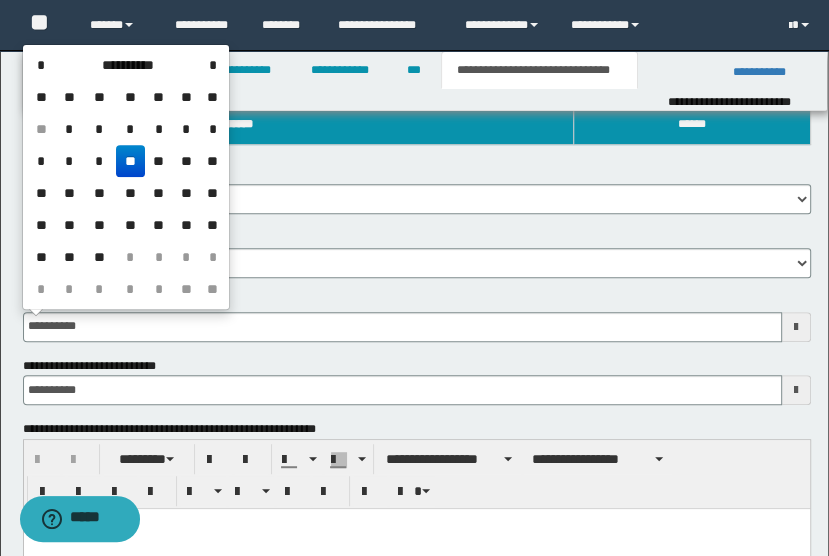 click on "**" at bounding box center [130, 161] 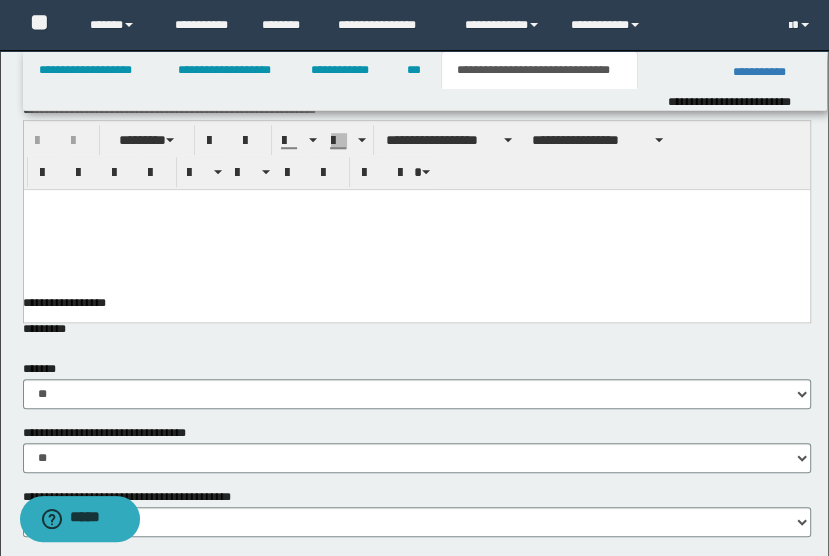scroll, scrollTop: 775, scrollLeft: 0, axis: vertical 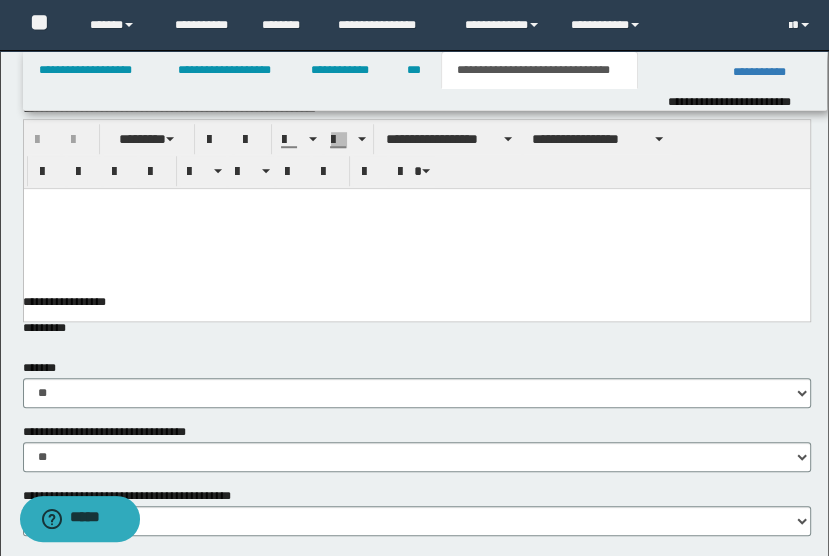 click at bounding box center [416, 229] 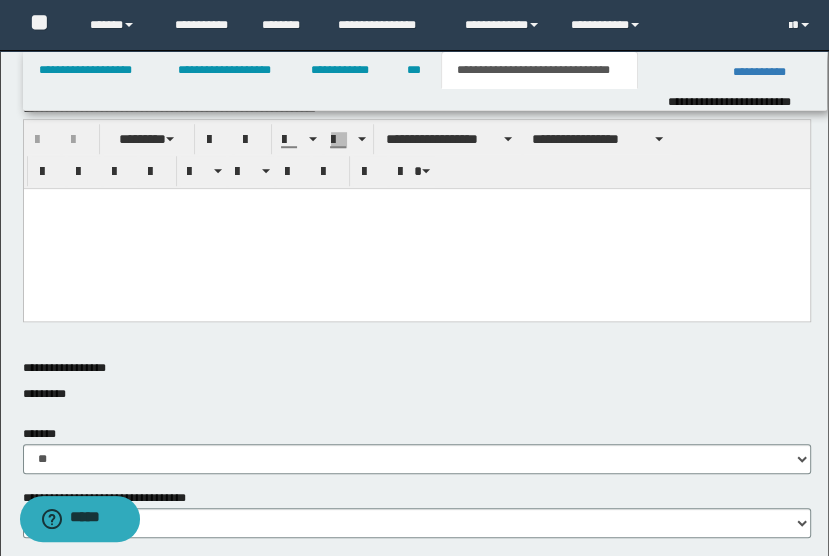 type 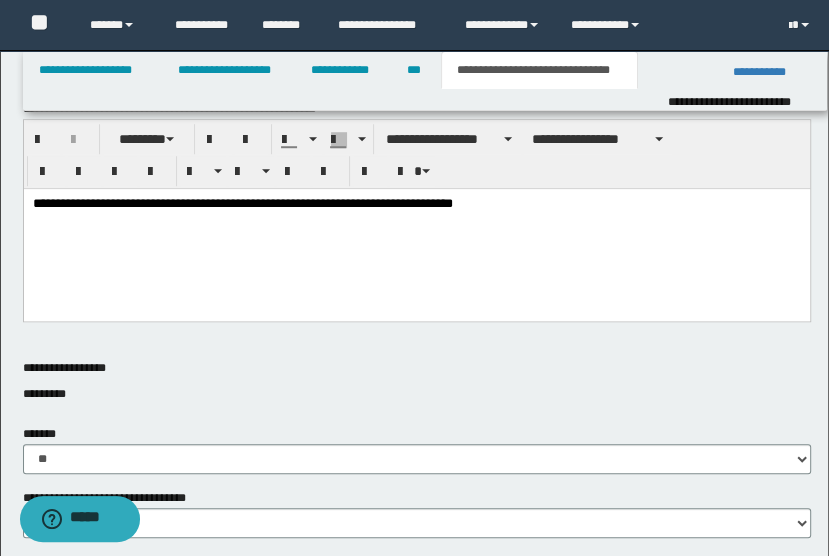click on "**********" at bounding box center [416, 205] 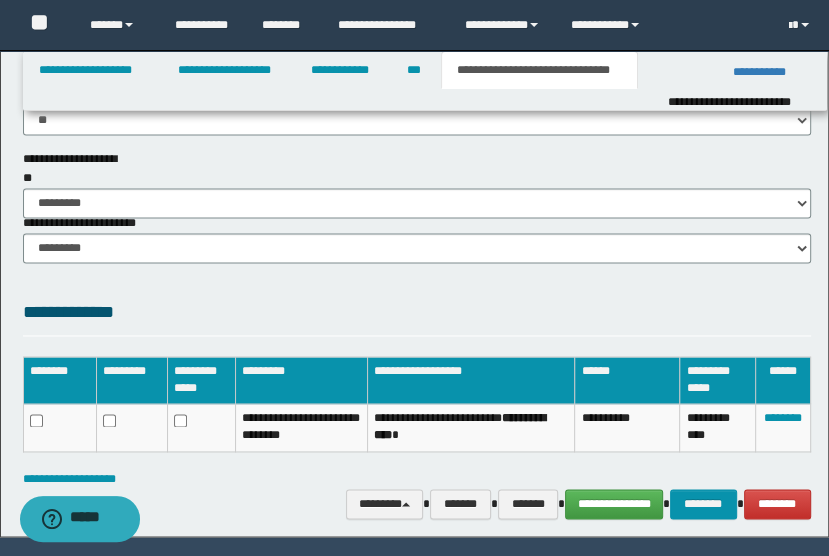 scroll, scrollTop: 1571, scrollLeft: 0, axis: vertical 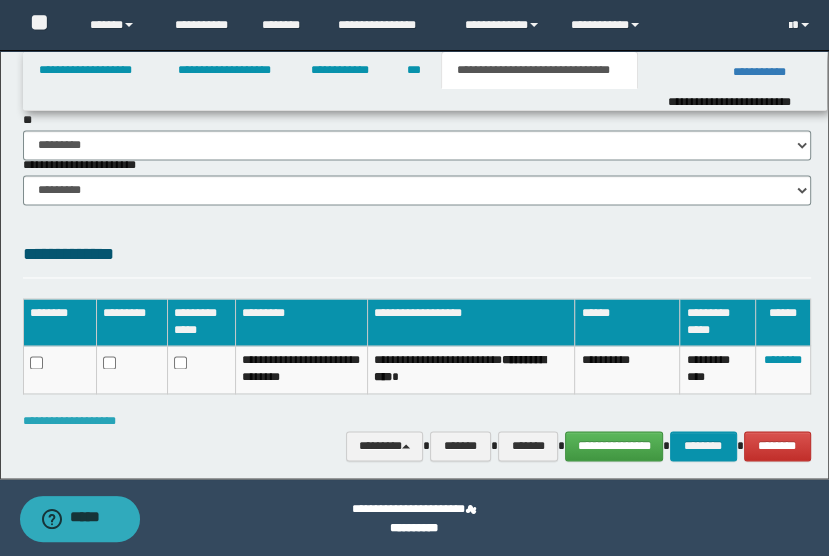 click on "**********" at bounding box center [69, 421] 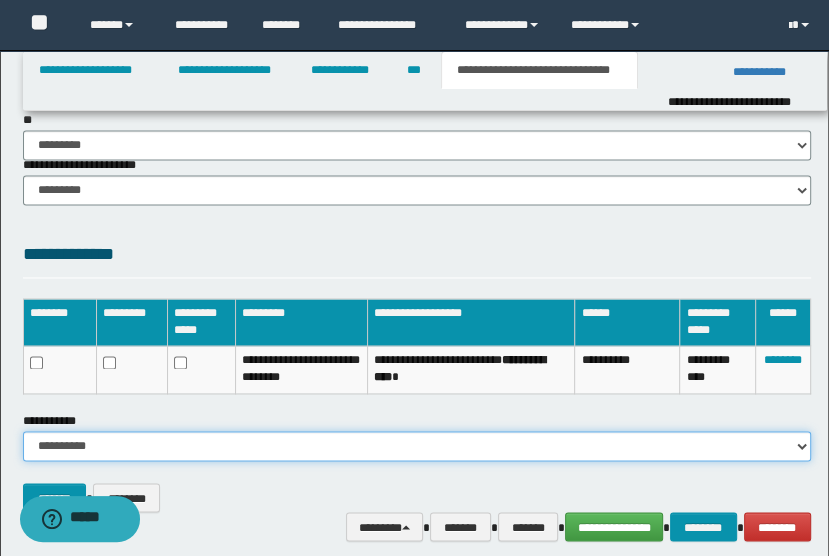 click on "**********" at bounding box center [417, 446] 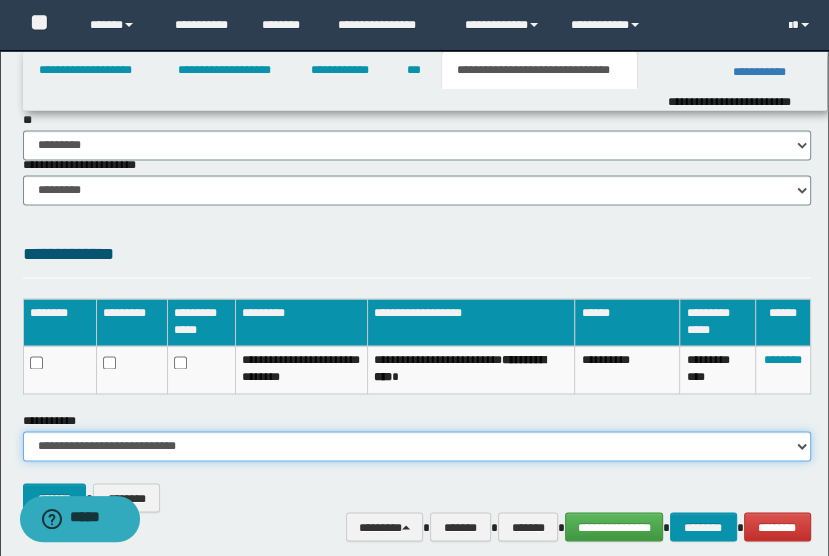 click on "**********" at bounding box center (417, 446) 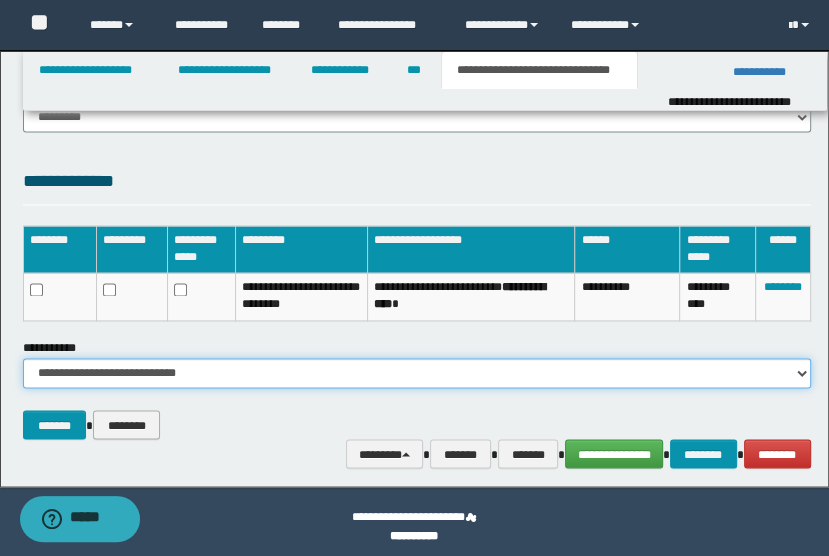 scroll, scrollTop: 1644, scrollLeft: 0, axis: vertical 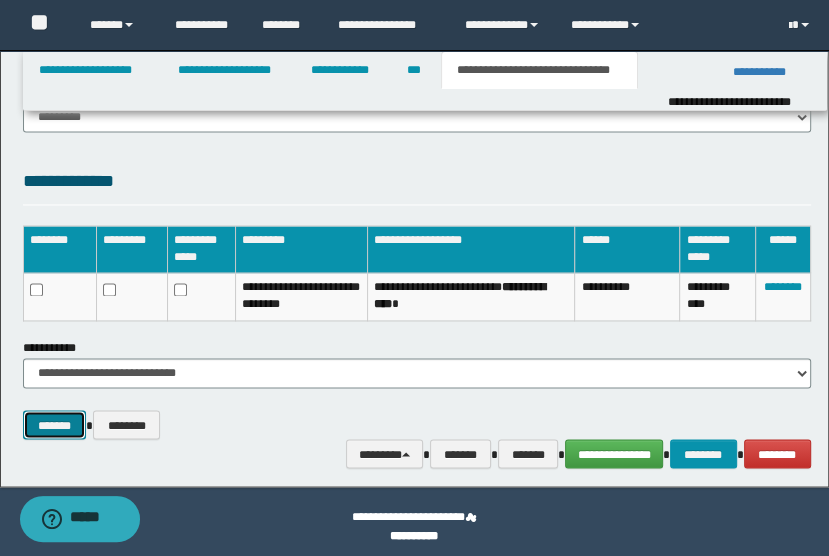 click on "*******" at bounding box center [55, 424] 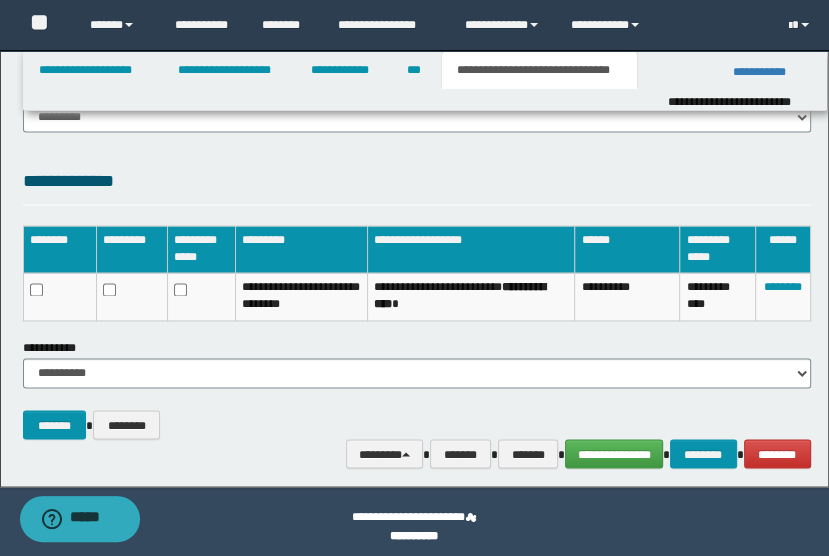 scroll, scrollTop: 1618, scrollLeft: 0, axis: vertical 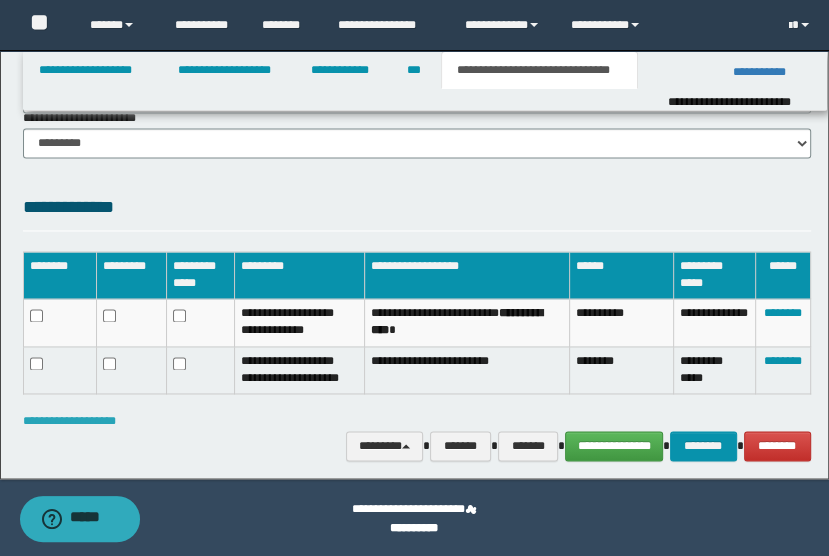 click on "**********" at bounding box center [69, 421] 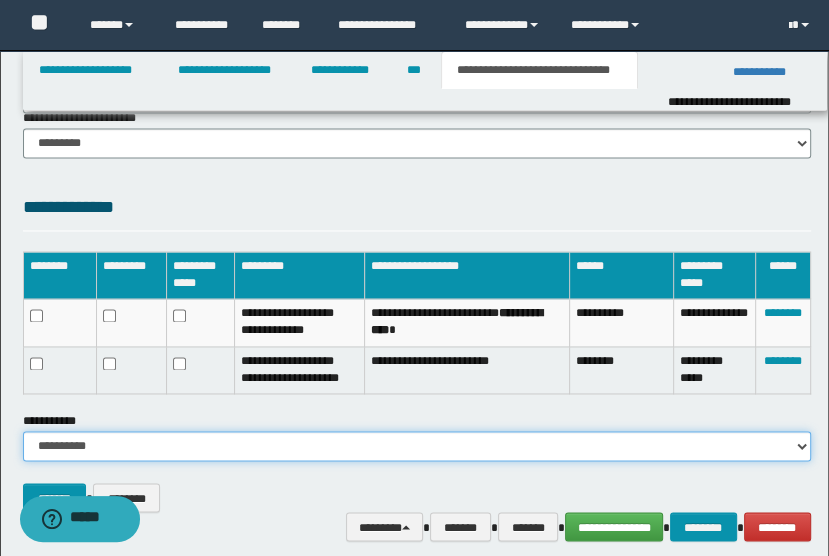 click on "**********" at bounding box center (417, 446) 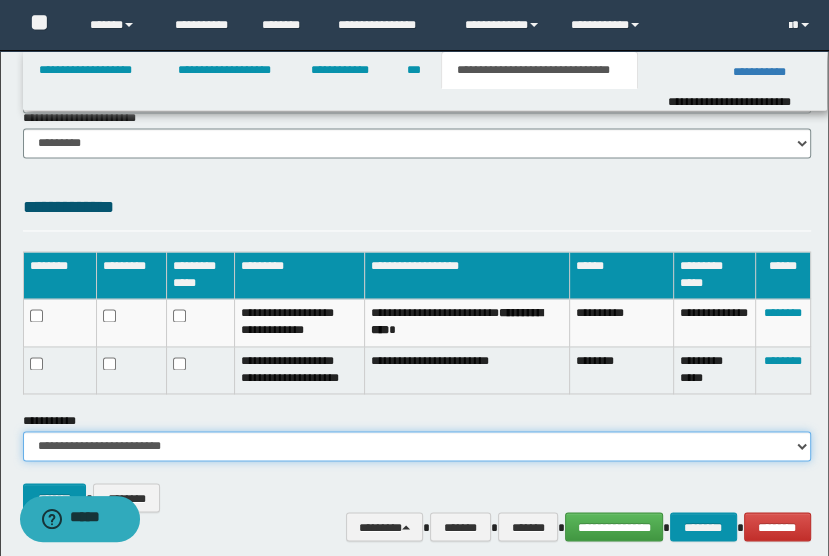 click on "**********" at bounding box center (417, 446) 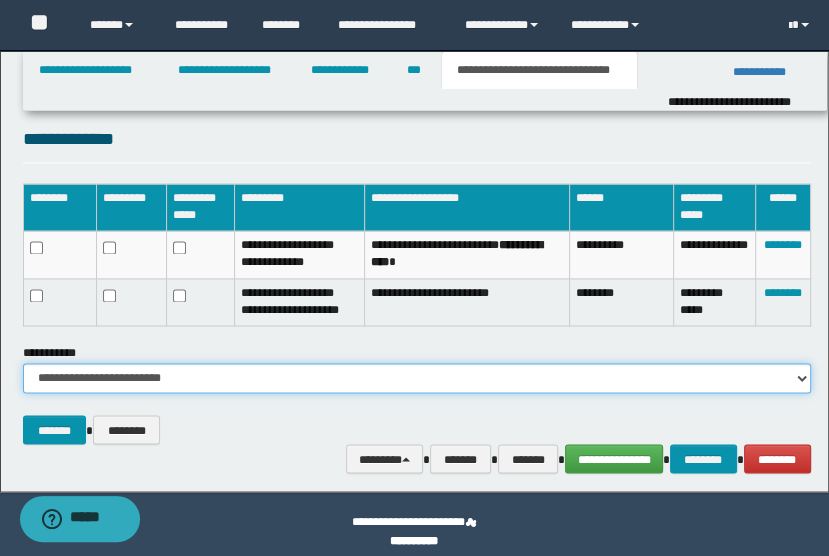scroll, scrollTop: 1699, scrollLeft: 0, axis: vertical 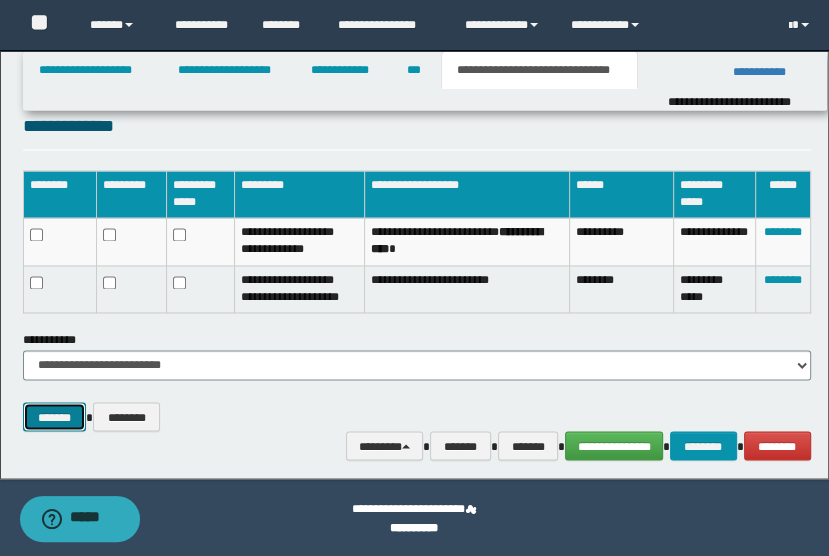 click on "*******" at bounding box center [55, 416] 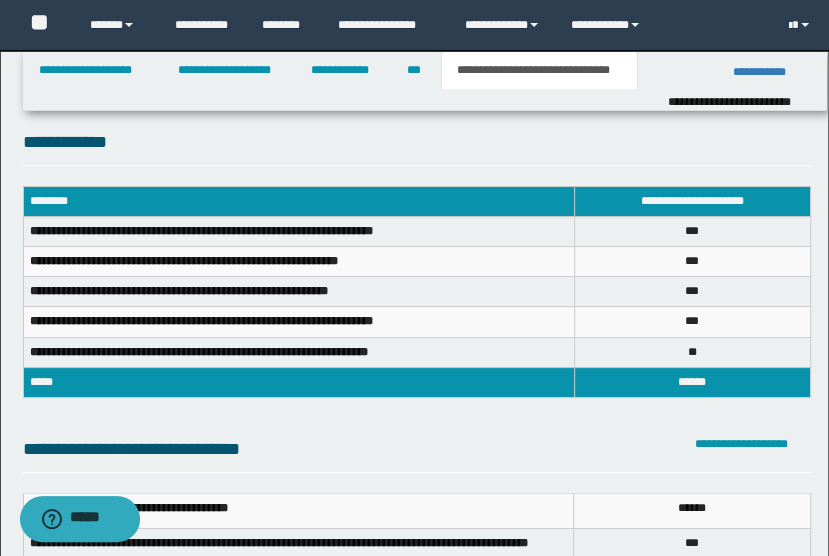 scroll, scrollTop: 0, scrollLeft: 0, axis: both 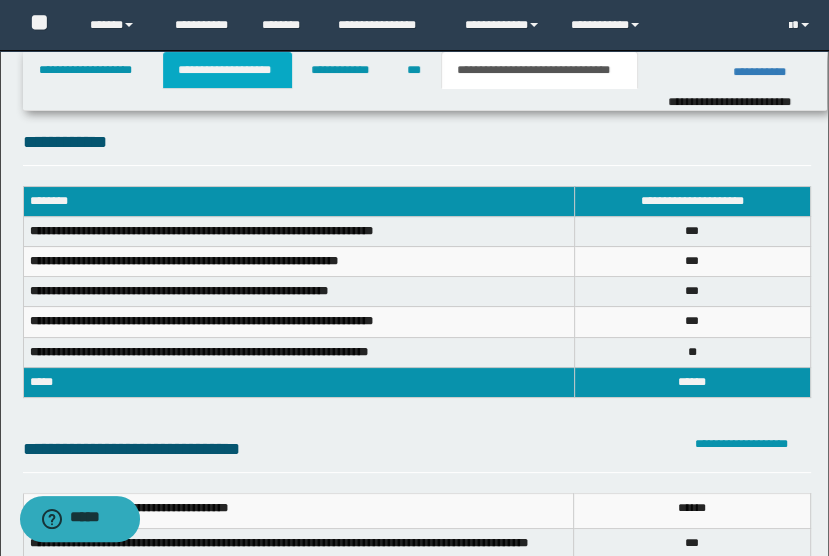 click on "**********" at bounding box center (227, 70) 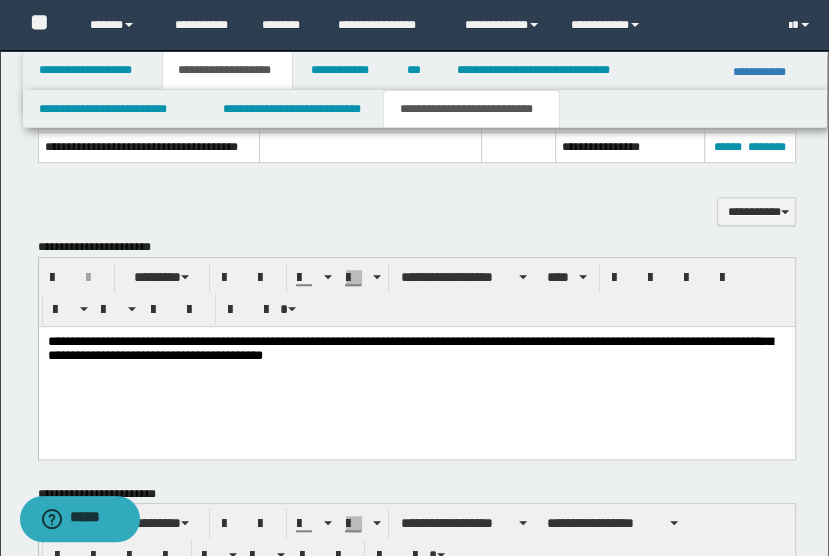 scroll, scrollTop: 772, scrollLeft: 0, axis: vertical 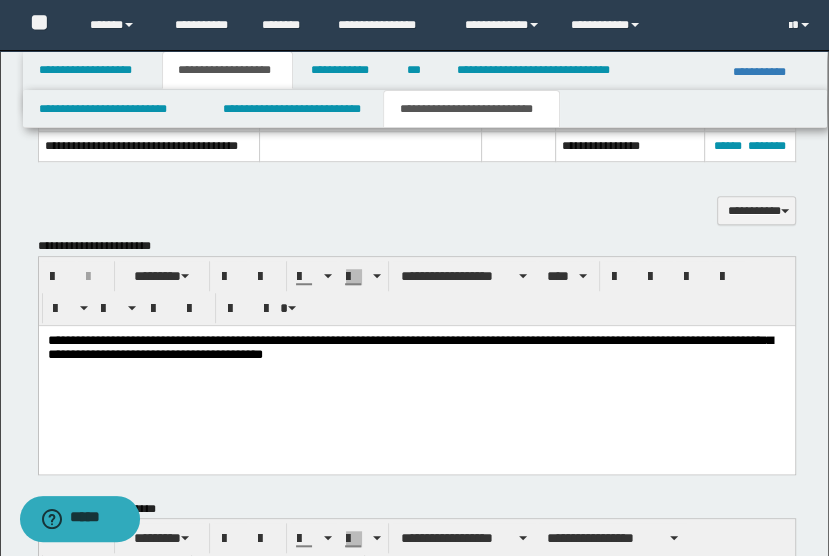 click on "**********" at bounding box center [409, 347] 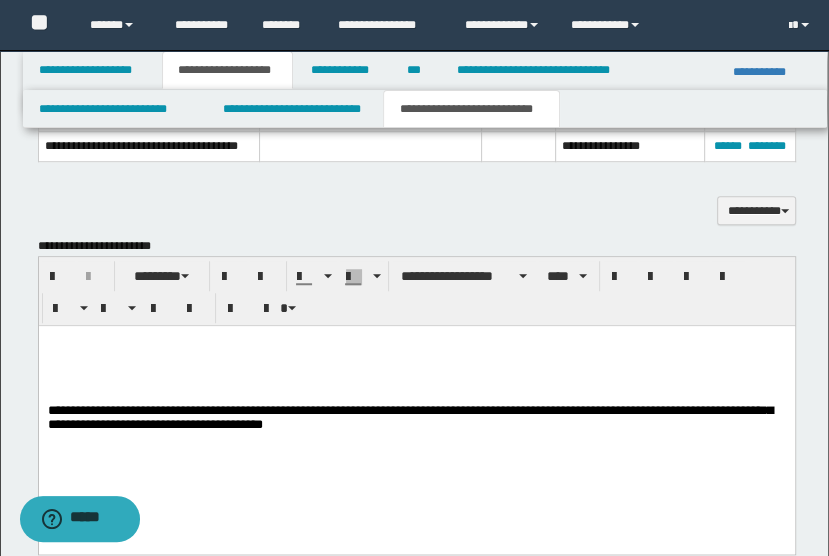 type 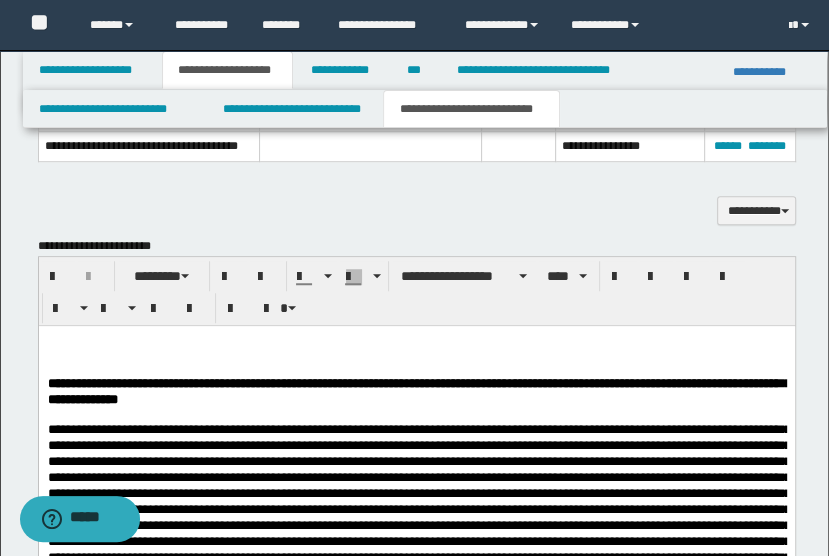 click at bounding box center (416, 341) 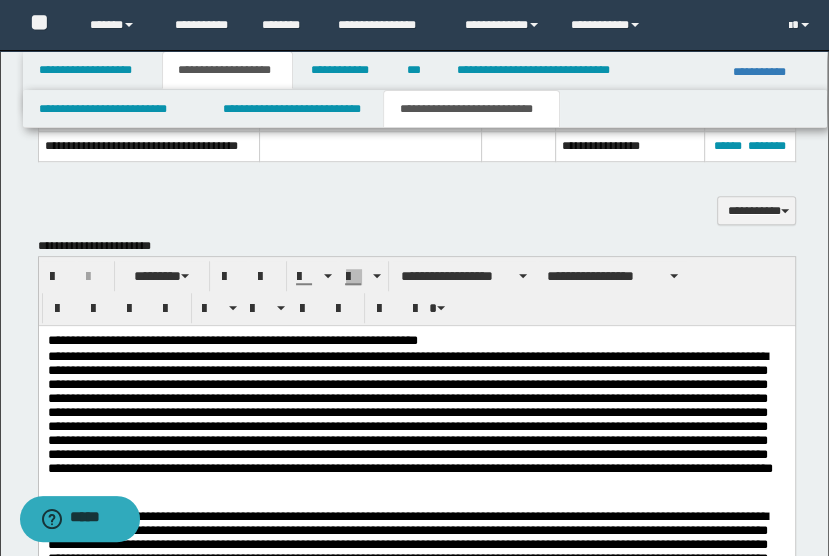 click on "**********" at bounding box center (416, 342) 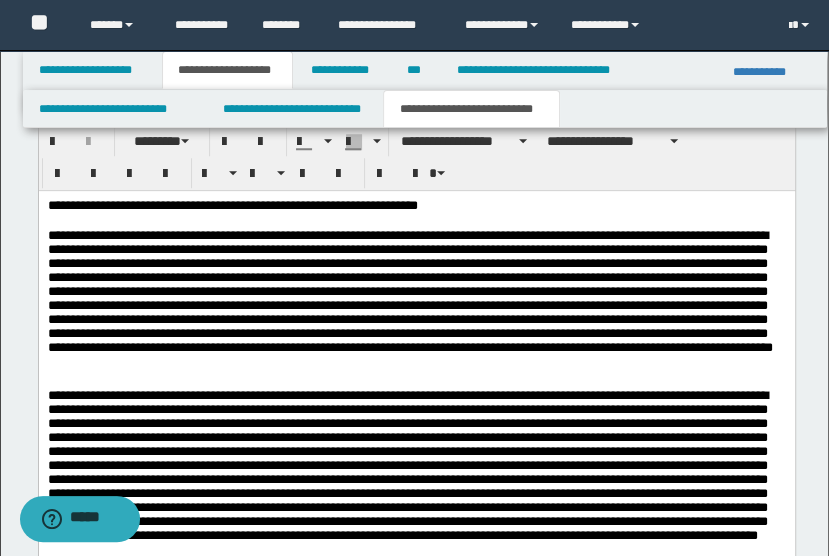 scroll, scrollTop: 906, scrollLeft: 0, axis: vertical 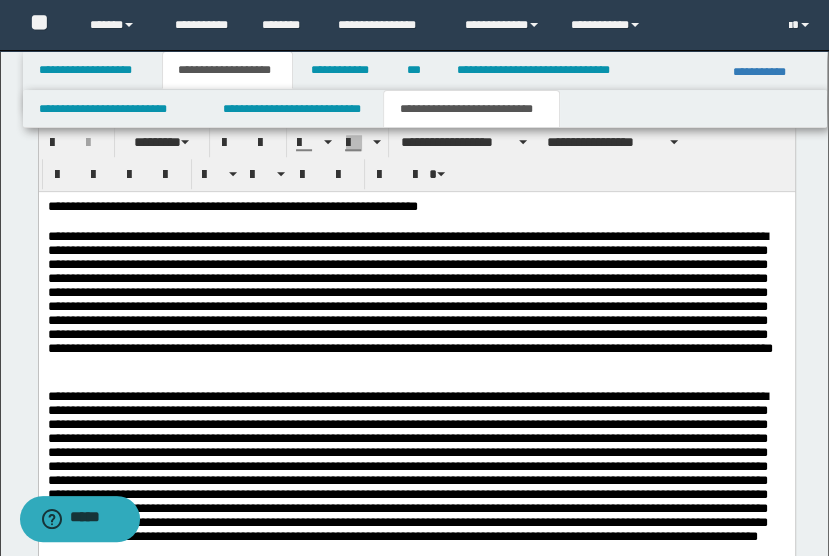 click at bounding box center (416, 310) 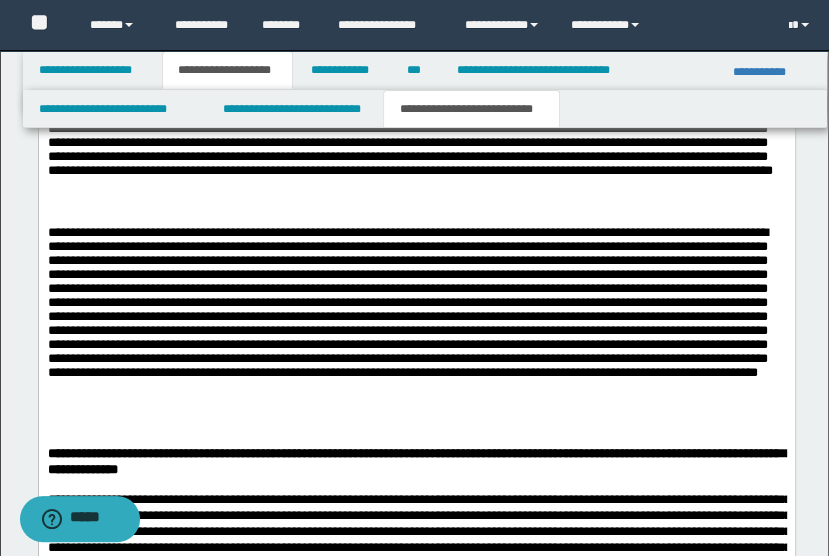 scroll, scrollTop: 1092, scrollLeft: 0, axis: vertical 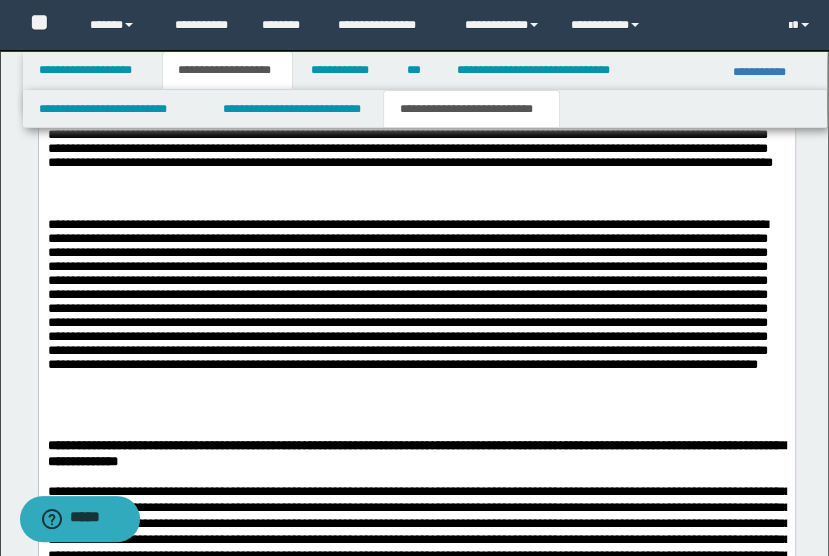 click at bounding box center [416, 417] 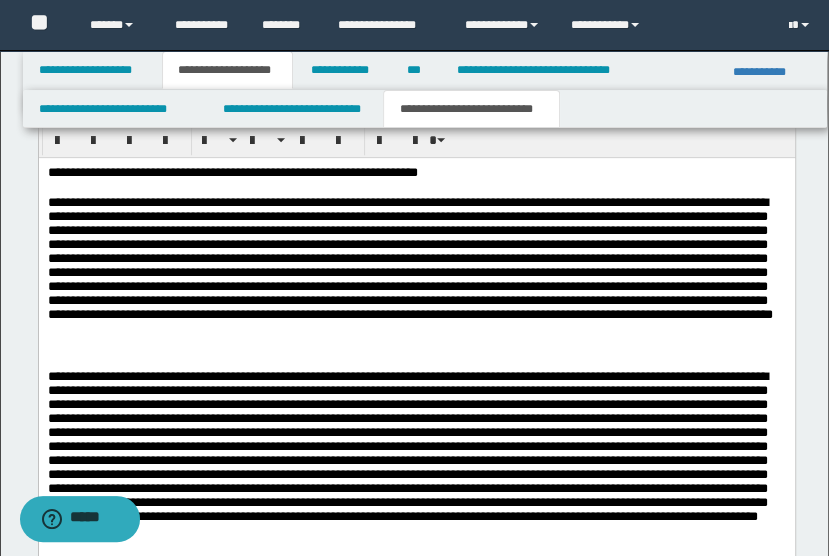 scroll, scrollTop: 940, scrollLeft: 0, axis: vertical 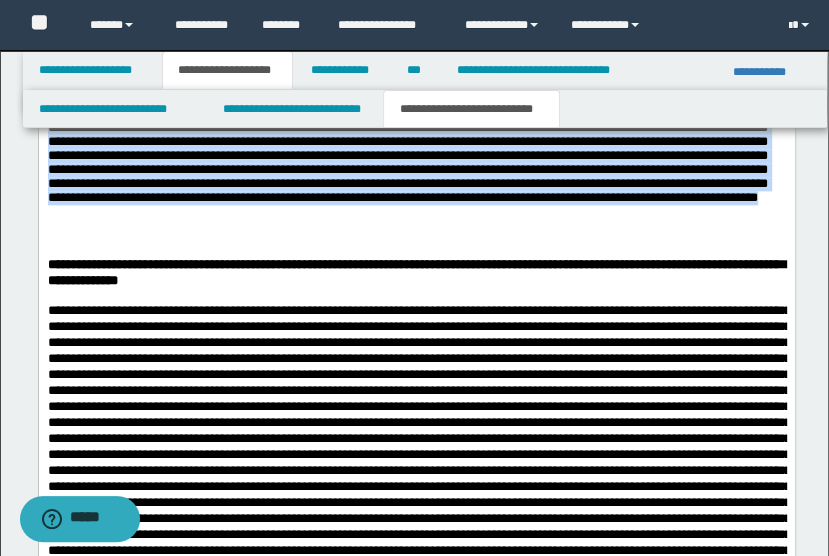 drag, startPoint x: 49, startPoint y: -147, endPoint x: 663, endPoint y: 251, distance: 731.7103 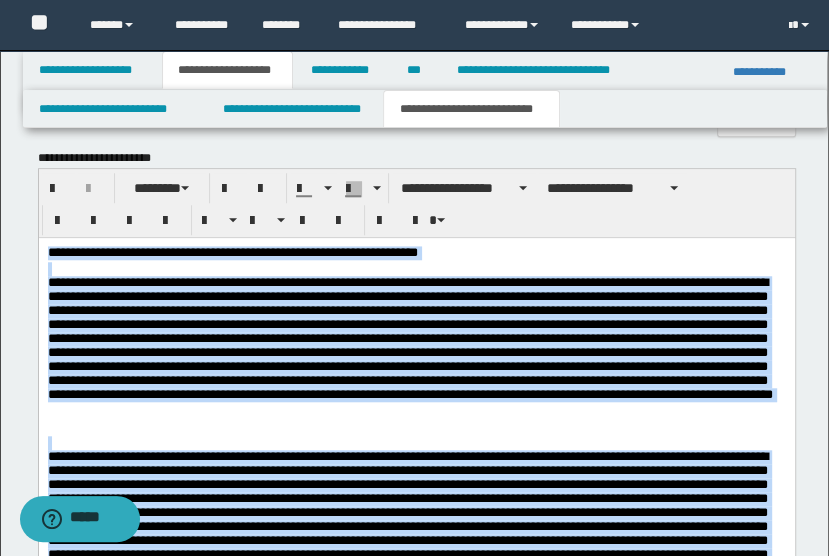 scroll, scrollTop: 860, scrollLeft: 0, axis: vertical 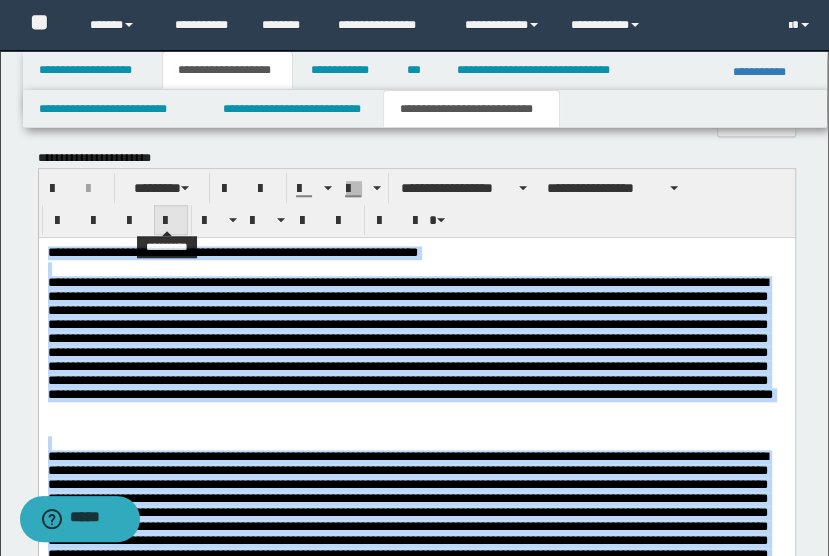 click at bounding box center (171, 220) 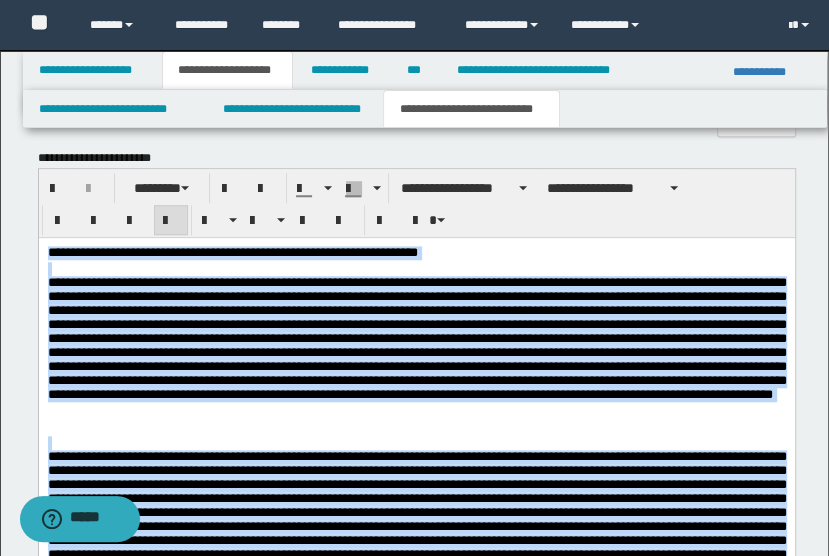click at bounding box center [416, 356] 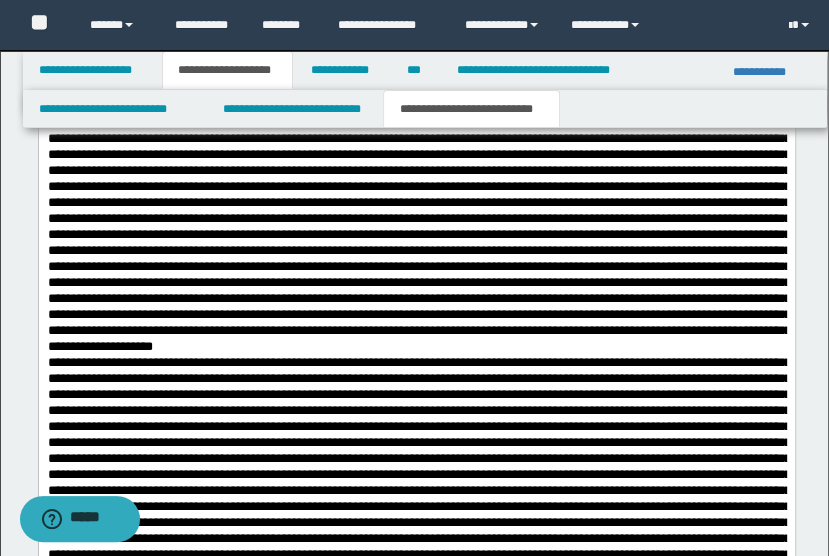 click at bounding box center [416, 212] 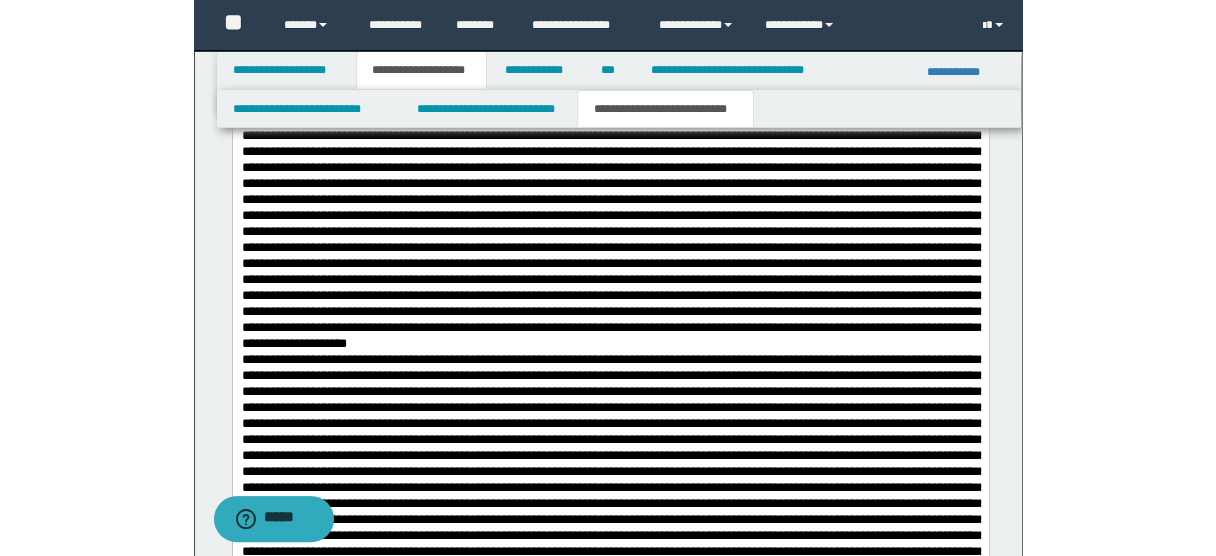 scroll, scrollTop: 1498, scrollLeft: 0, axis: vertical 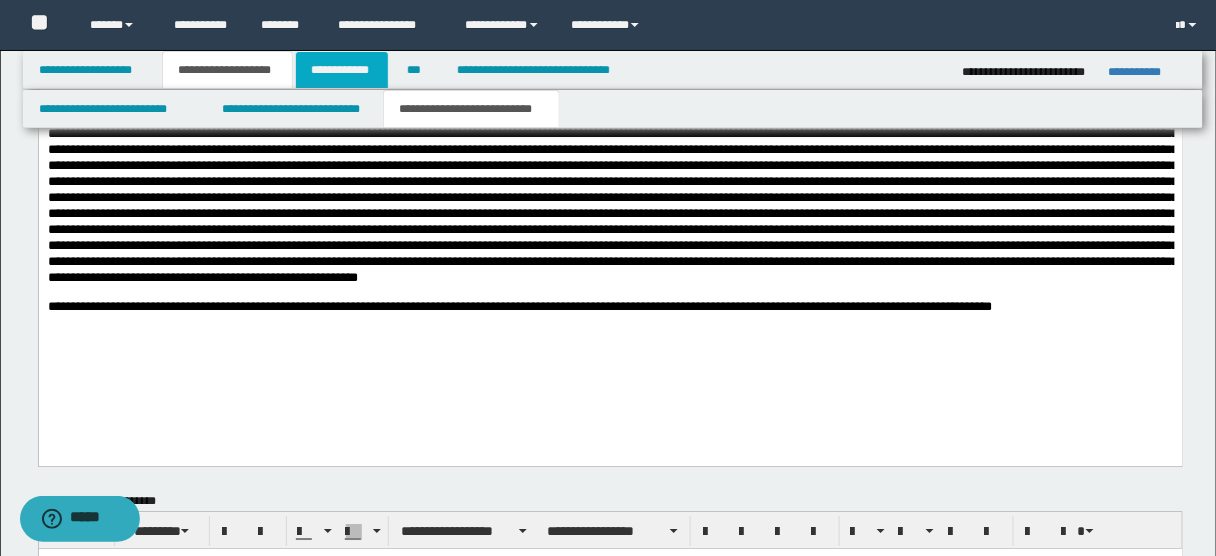 click on "**********" at bounding box center (342, 70) 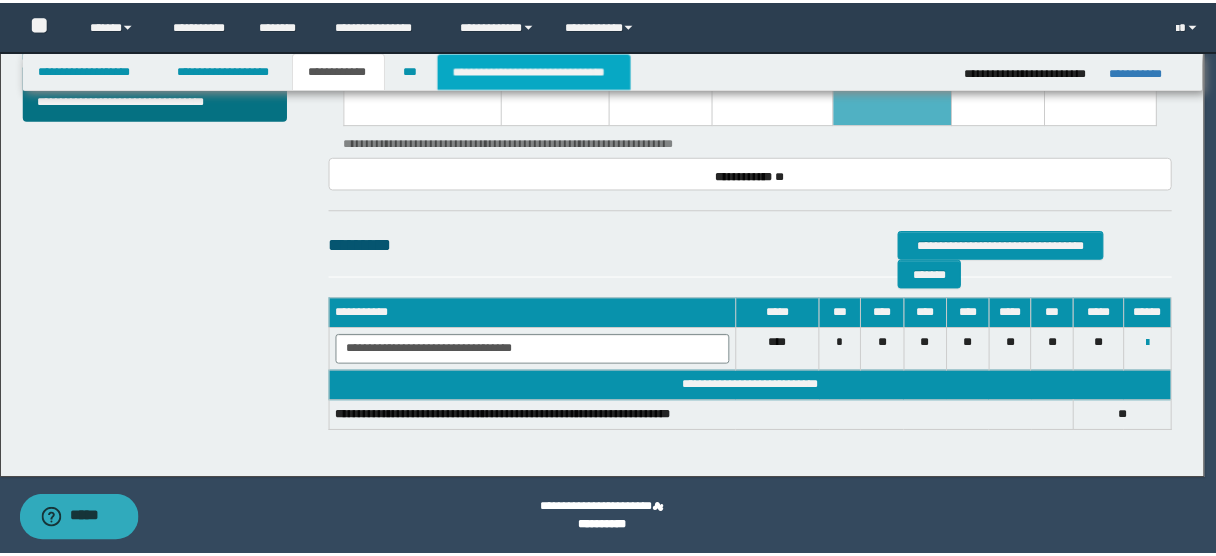scroll, scrollTop: 903, scrollLeft: 0, axis: vertical 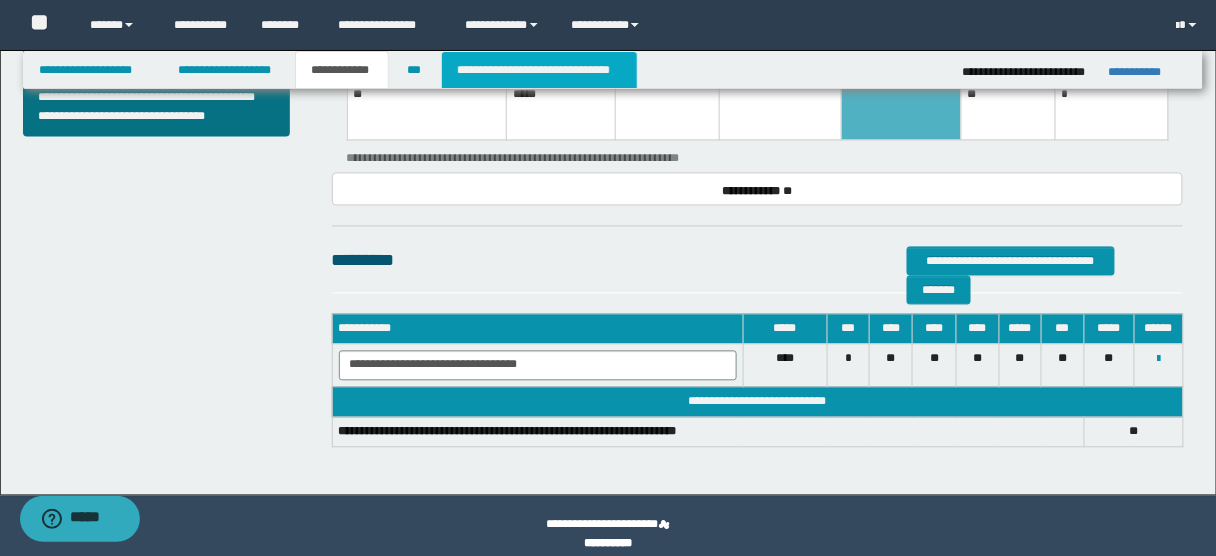click on "**********" at bounding box center [539, 70] 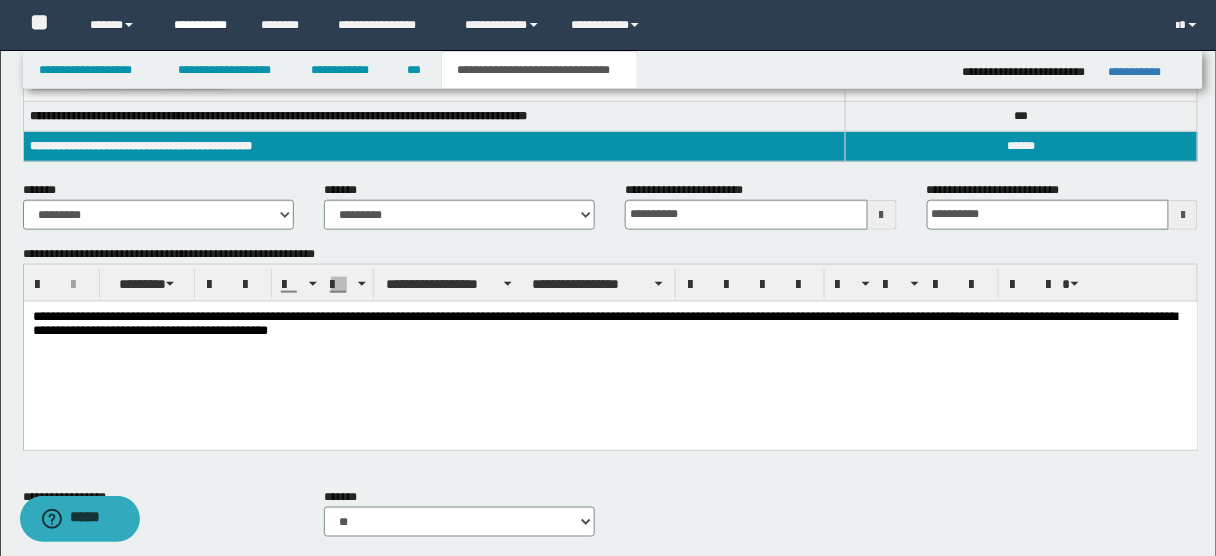 scroll, scrollTop: 423, scrollLeft: 0, axis: vertical 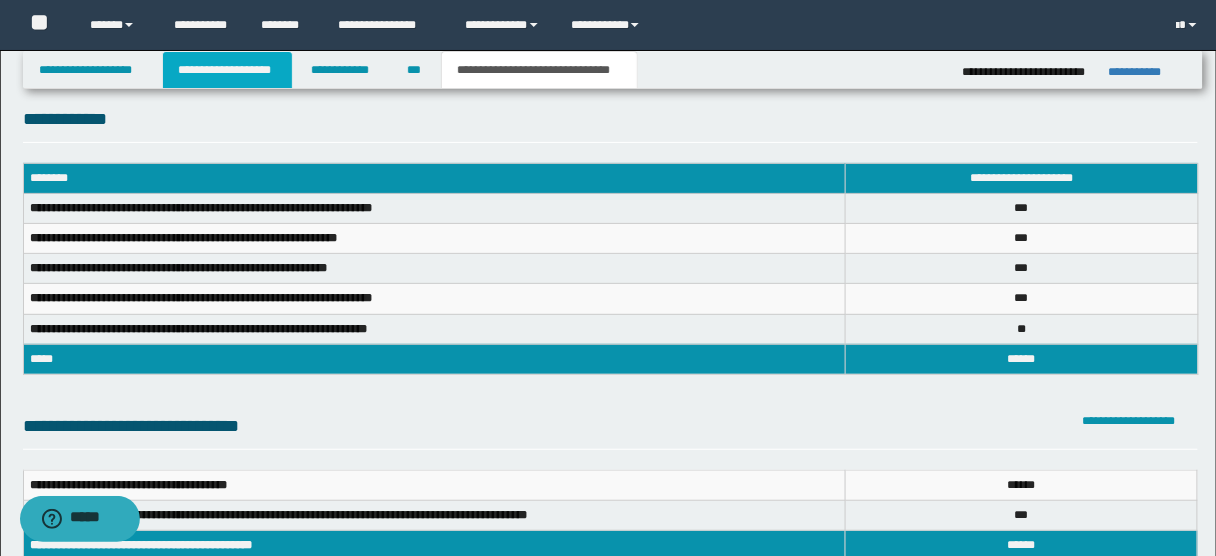 click on "**********" at bounding box center [227, 70] 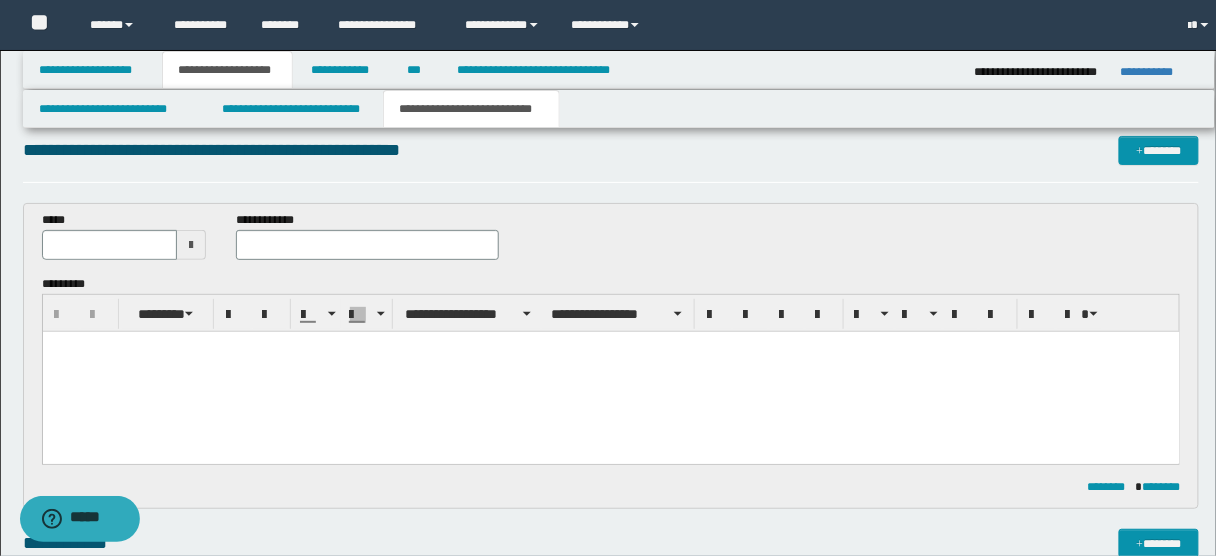 scroll, scrollTop: 54, scrollLeft: 0, axis: vertical 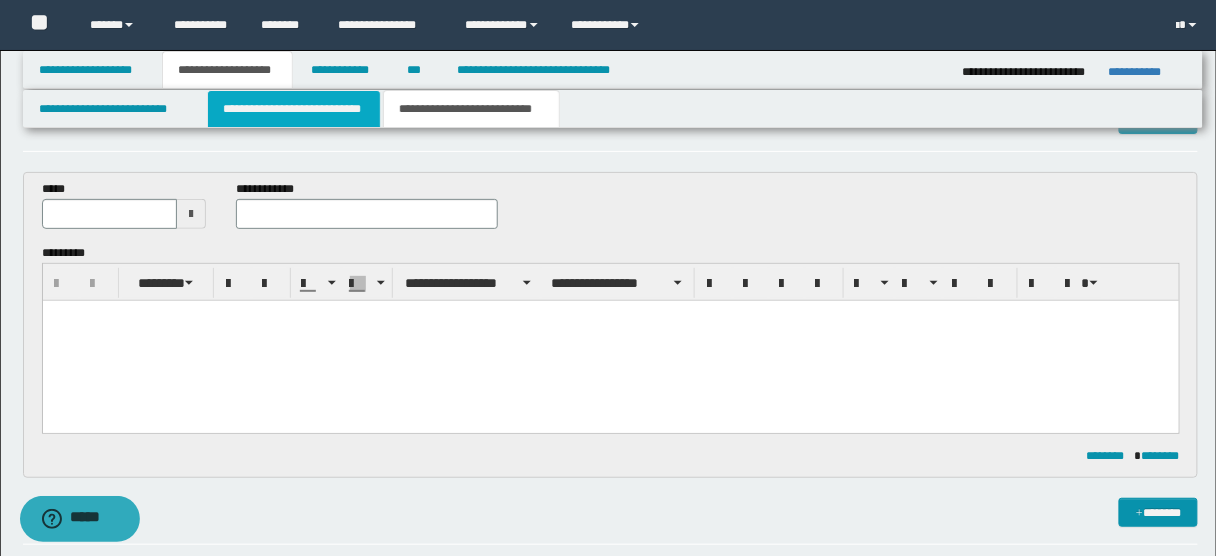 click on "**********" at bounding box center (294, 109) 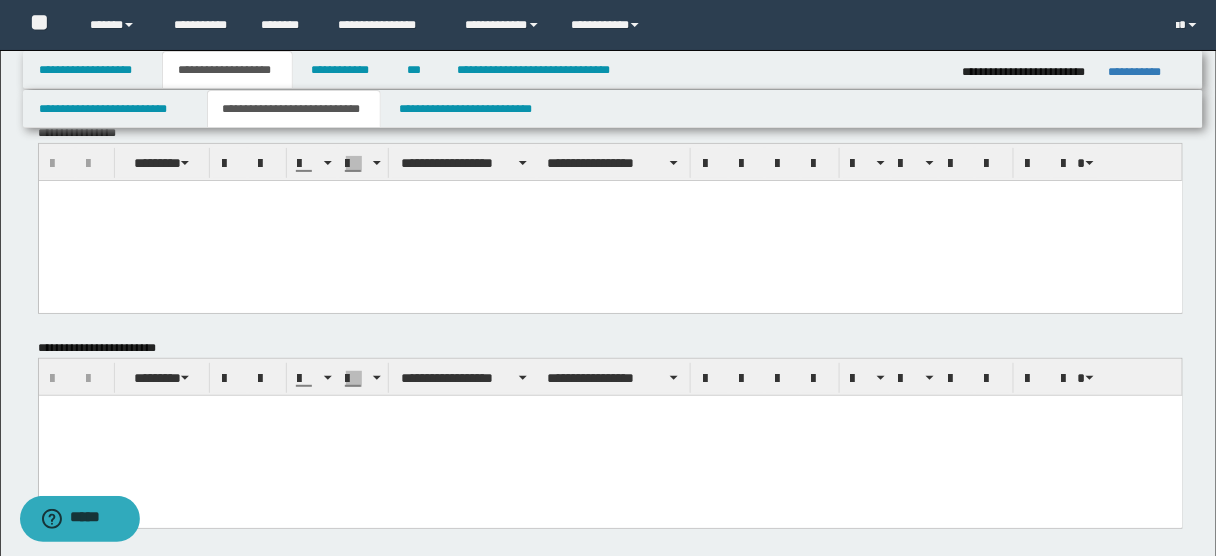 scroll, scrollTop: 0, scrollLeft: 0, axis: both 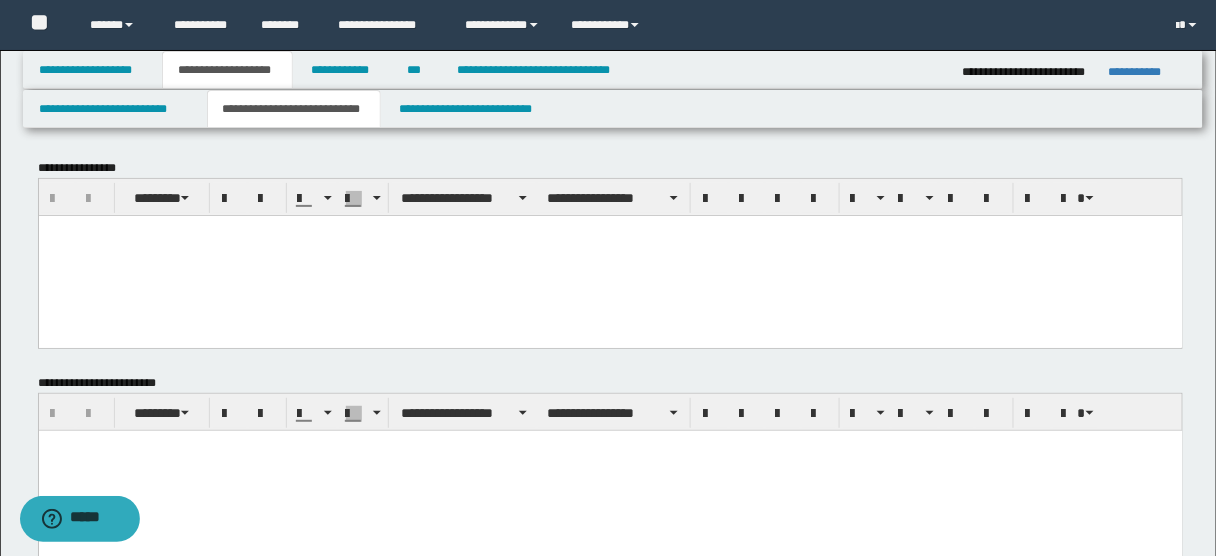 click at bounding box center (610, 470) 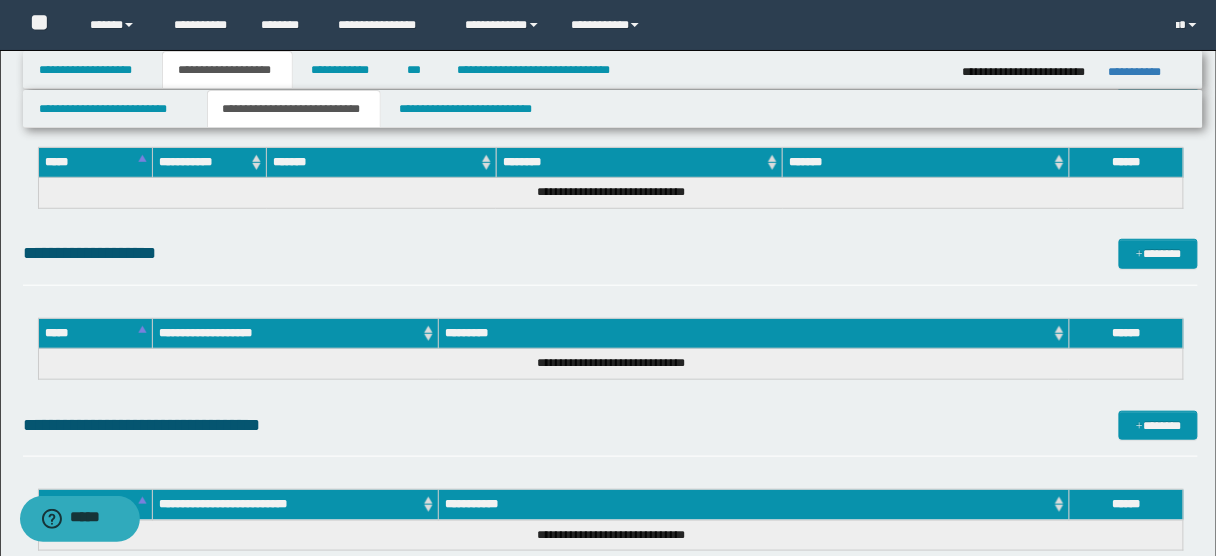 scroll, scrollTop: 4059, scrollLeft: 0, axis: vertical 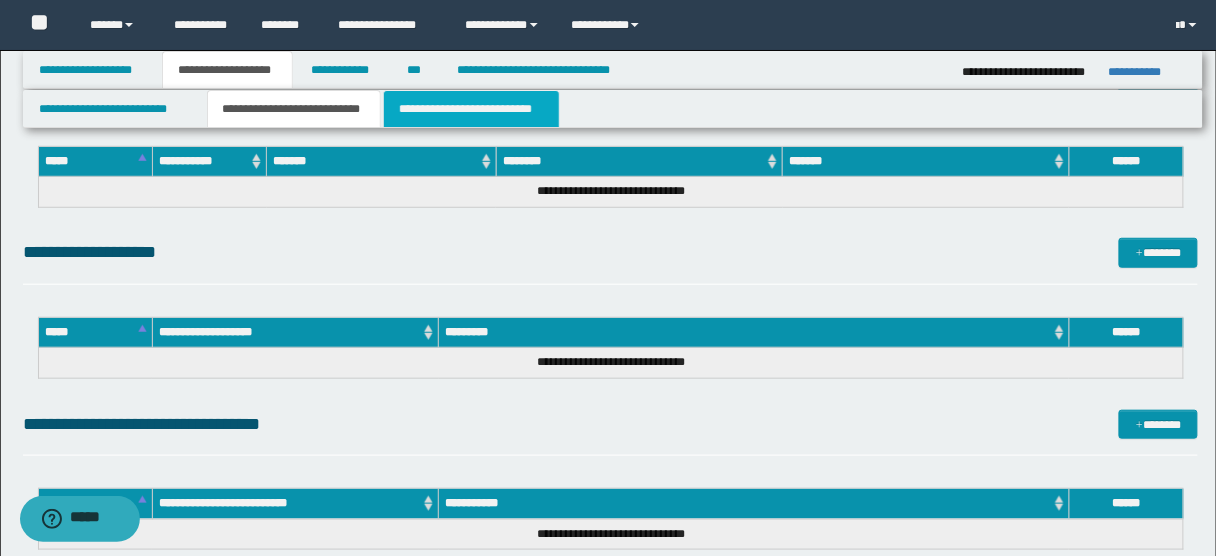 click on "**********" at bounding box center [471, 109] 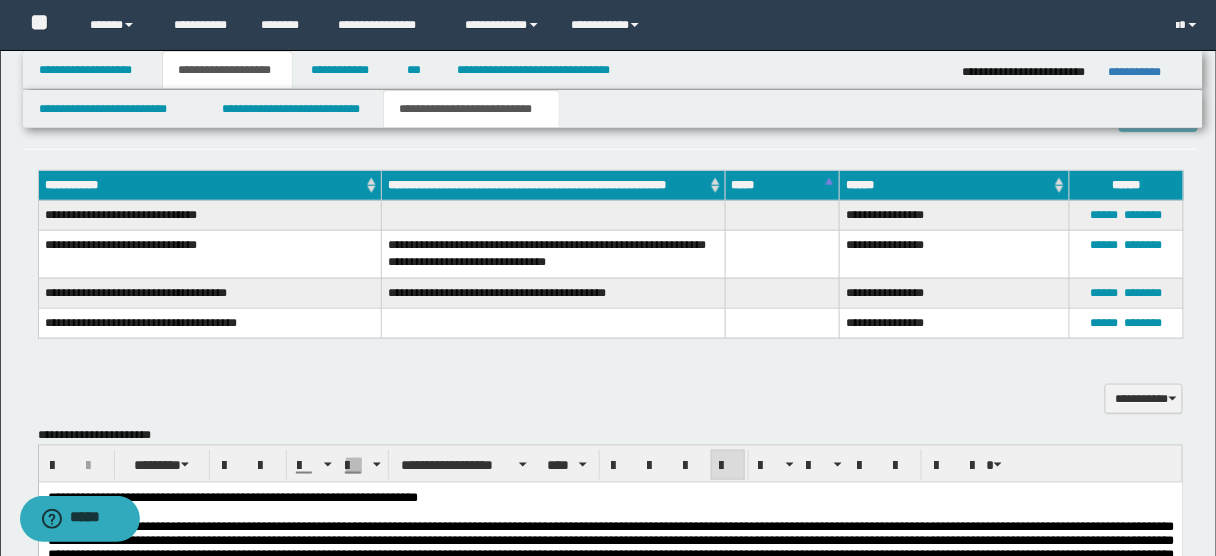 scroll, scrollTop: 448, scrollLeft: 0, axis: vertical 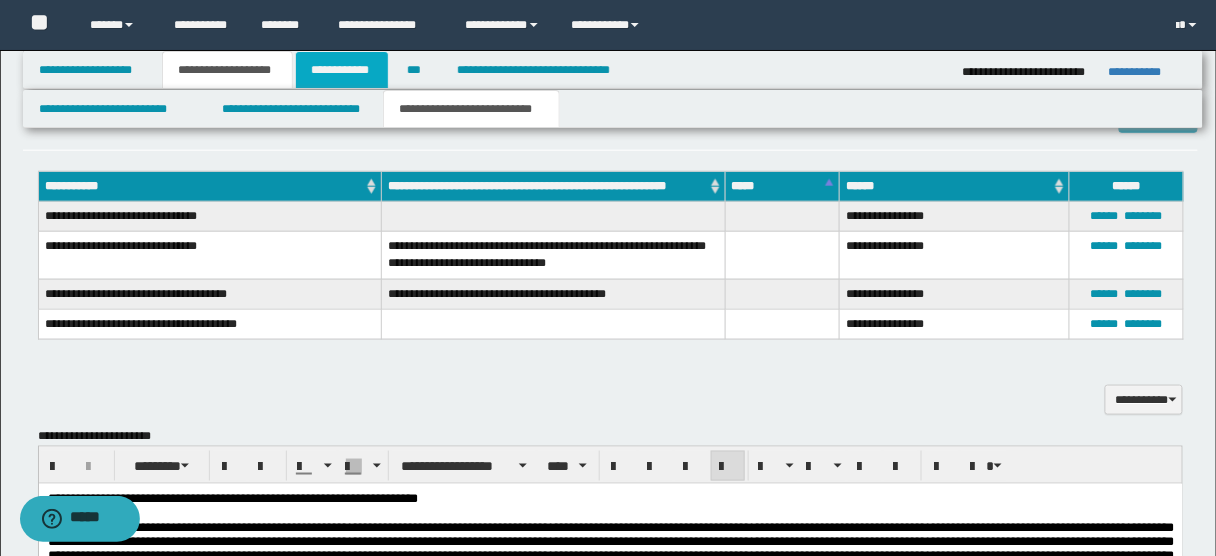 click on "**********" at bounding box center [342, 70] 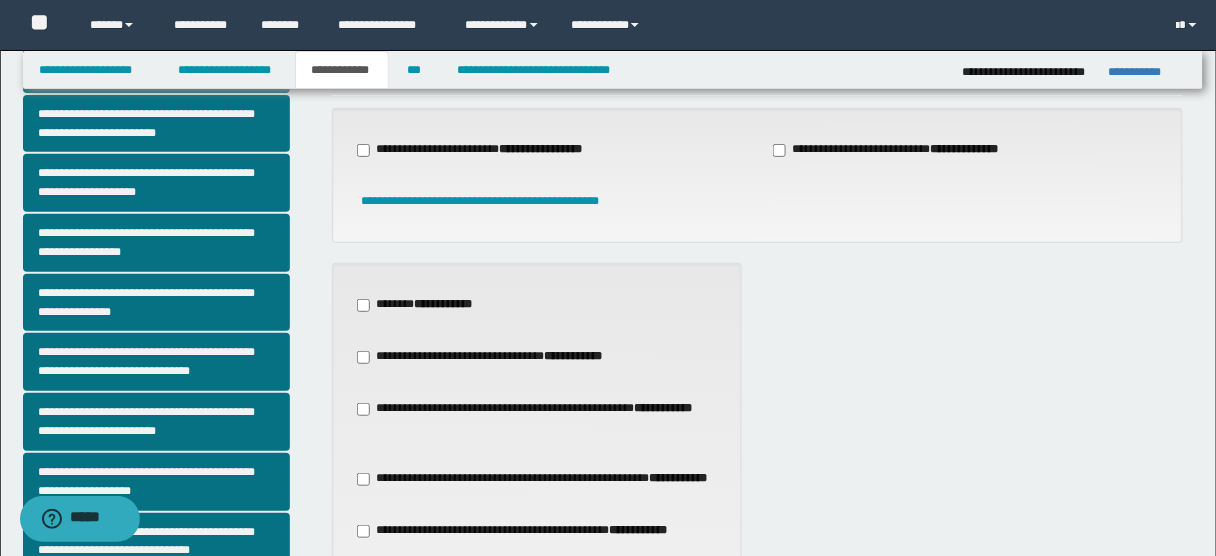 scroll, scrollTop: 0, scrollLeft: 0, axis: both 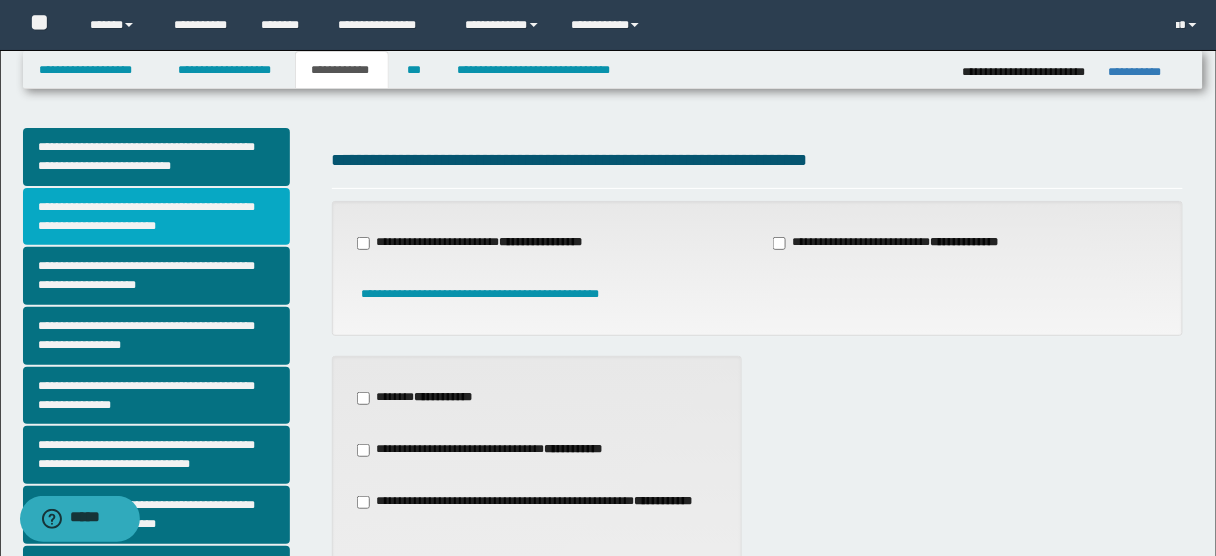 click on "**********" at bounding box center (156, 217) 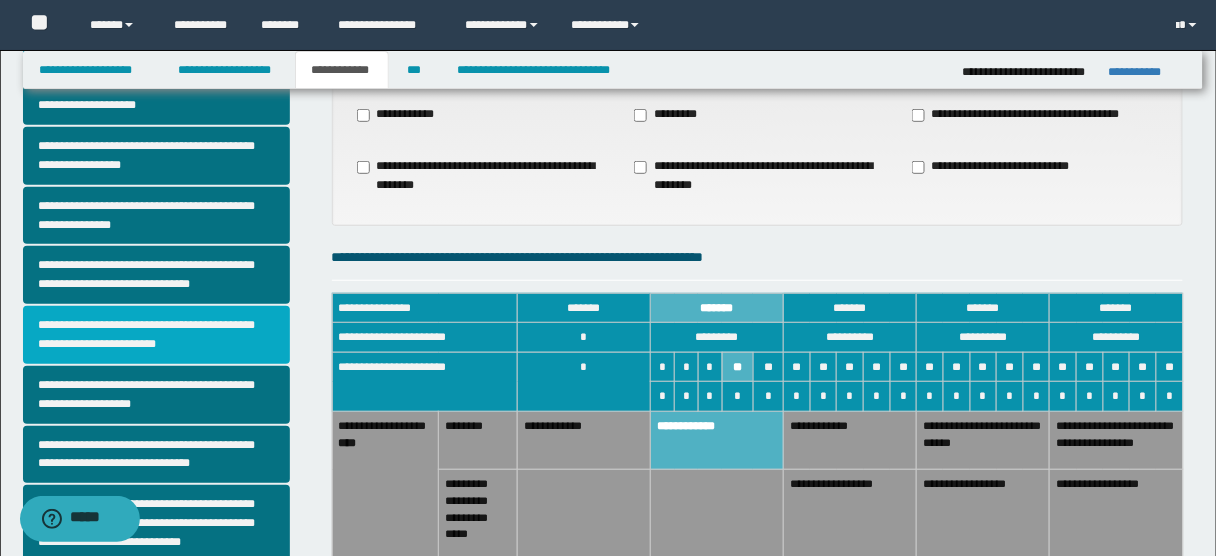 scroll, scrollTop: 179, scrollLeft: 0, axis: vertical 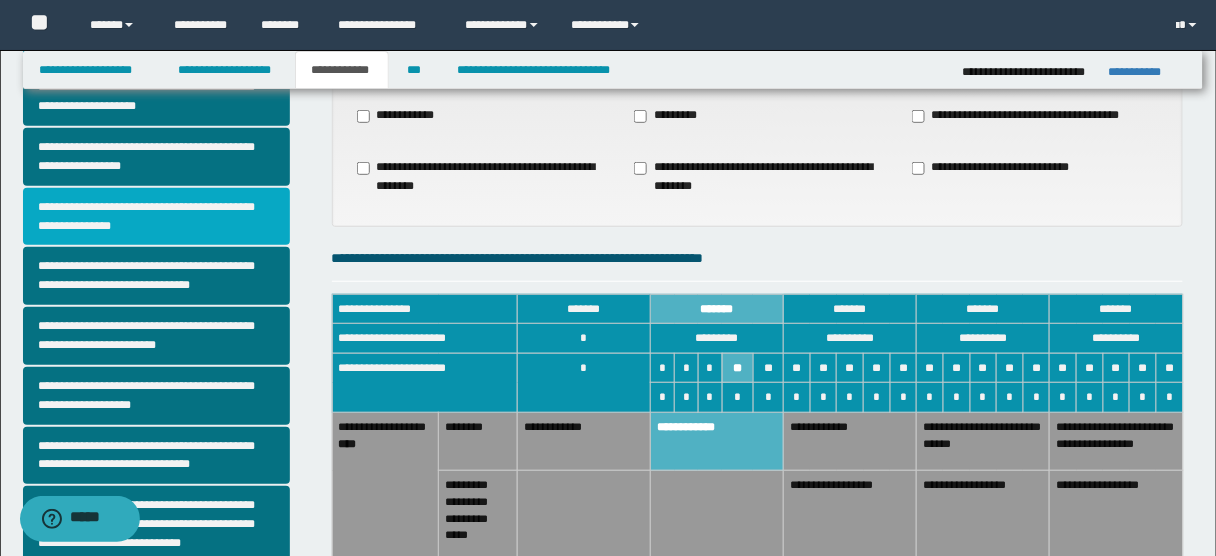 click on "**********" at bounding box center [156, 217] 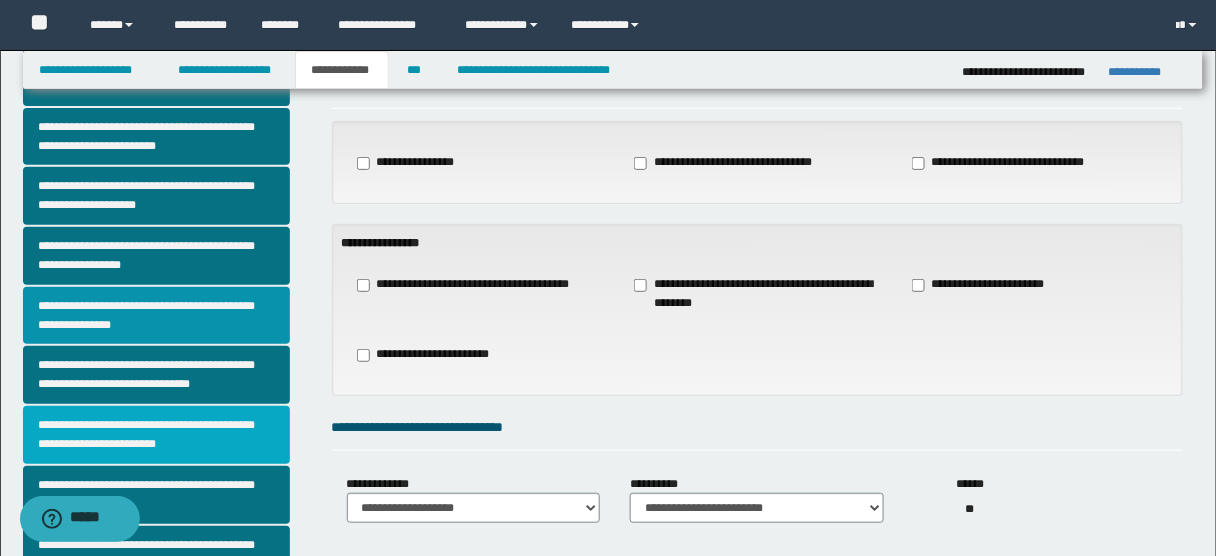 scroll, scrollTop: 80, scrollLeft: 0, axis: vertical 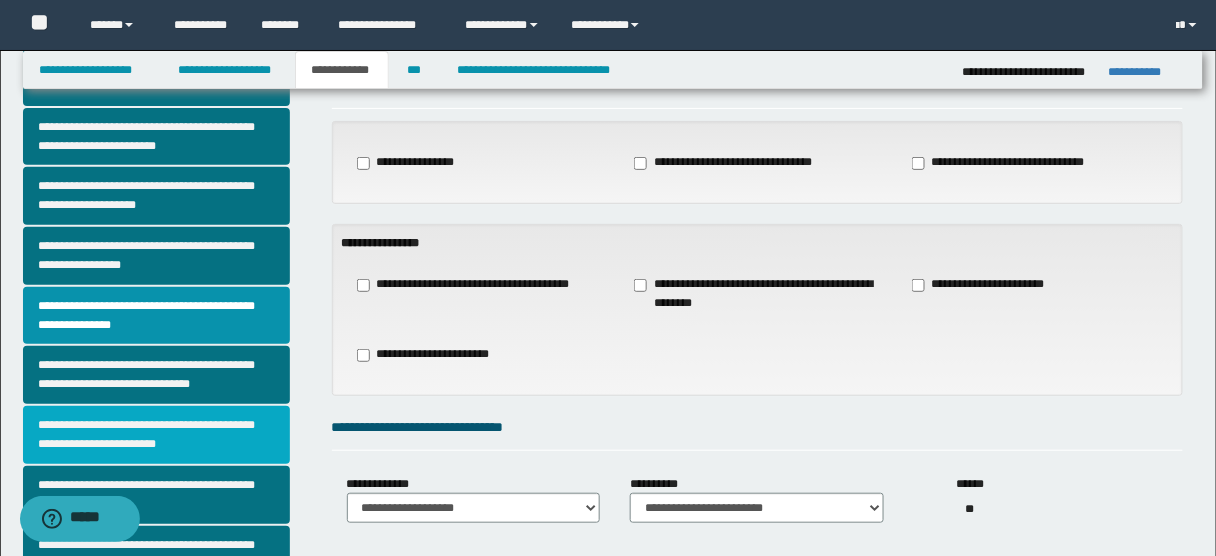 click on "**********" at bounding box center [156, 435] 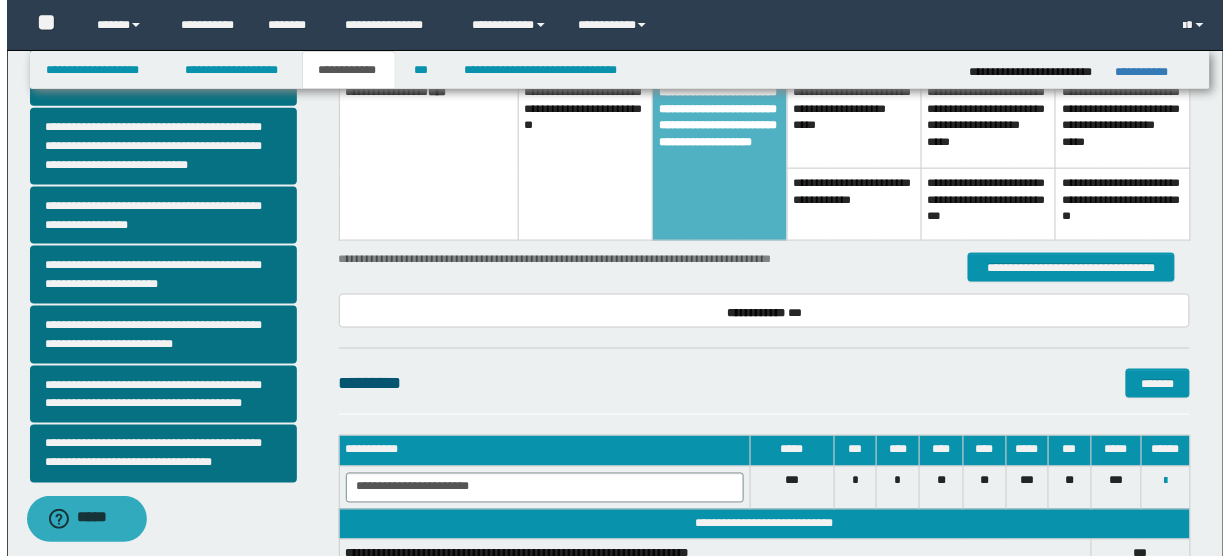 scroll, scrollTop: 558, scrollLeft: 0, axis: vertical 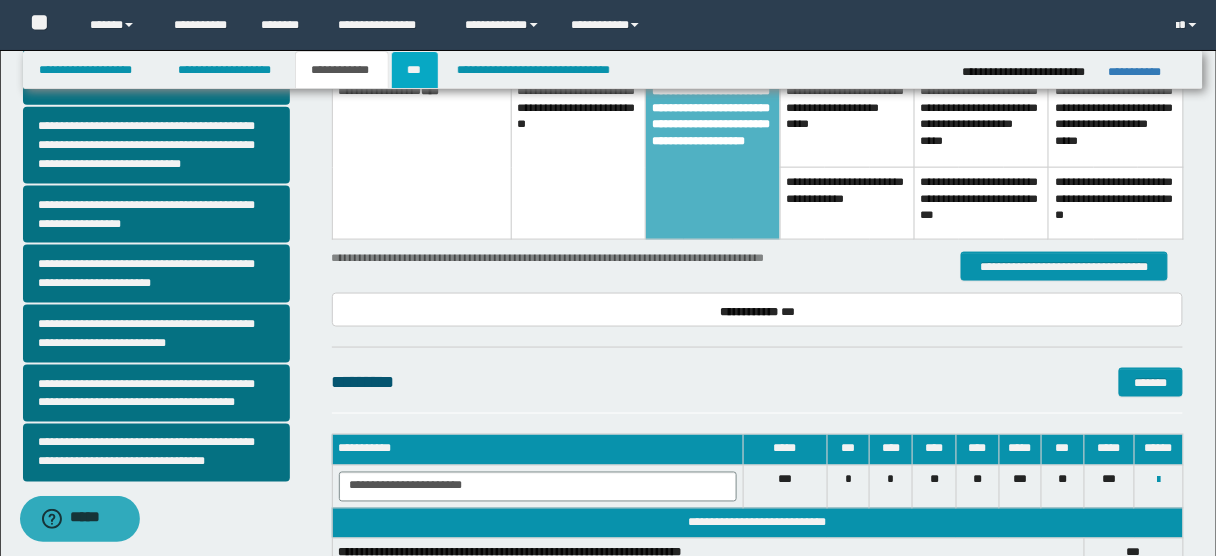 click on "***" at bounding box center [415, 70] 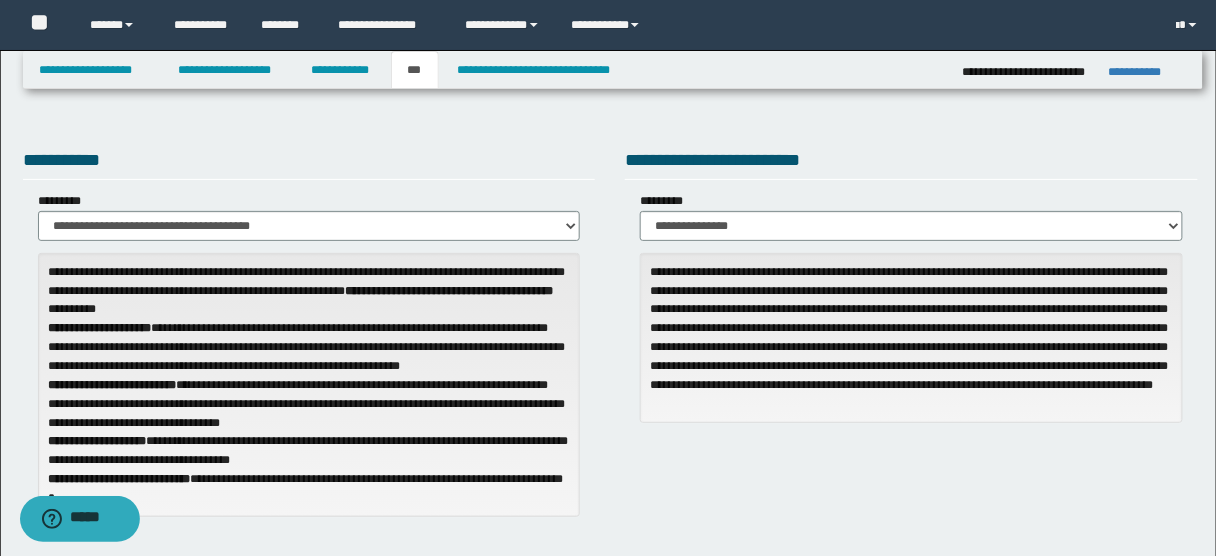 scroll, scrollTop: 0, scrollLeft: 0, axis: both 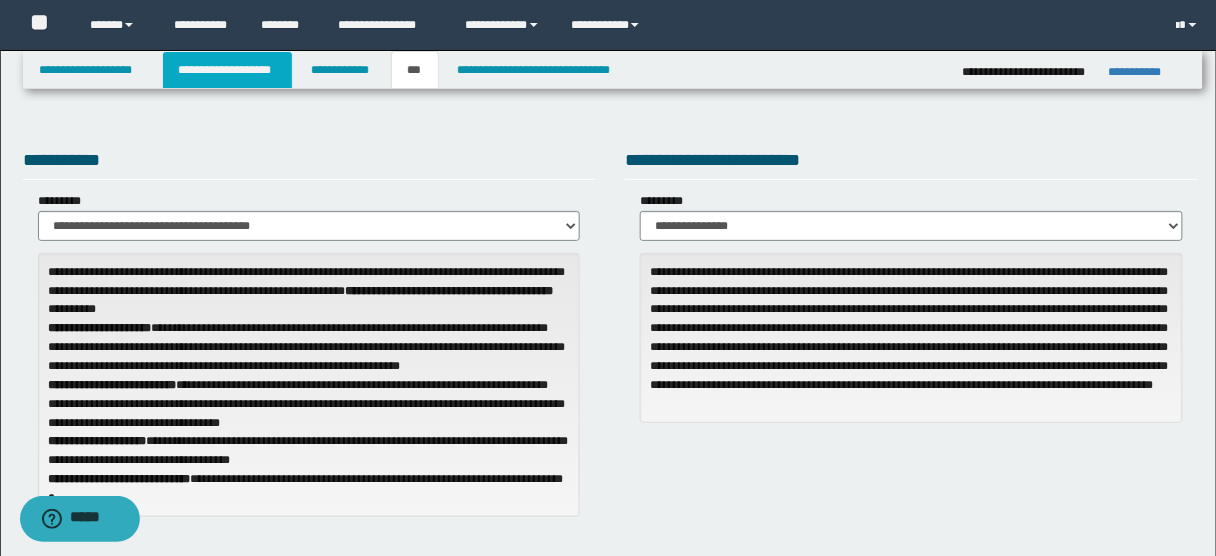 click on "**********" at bounding box center [227, 70] 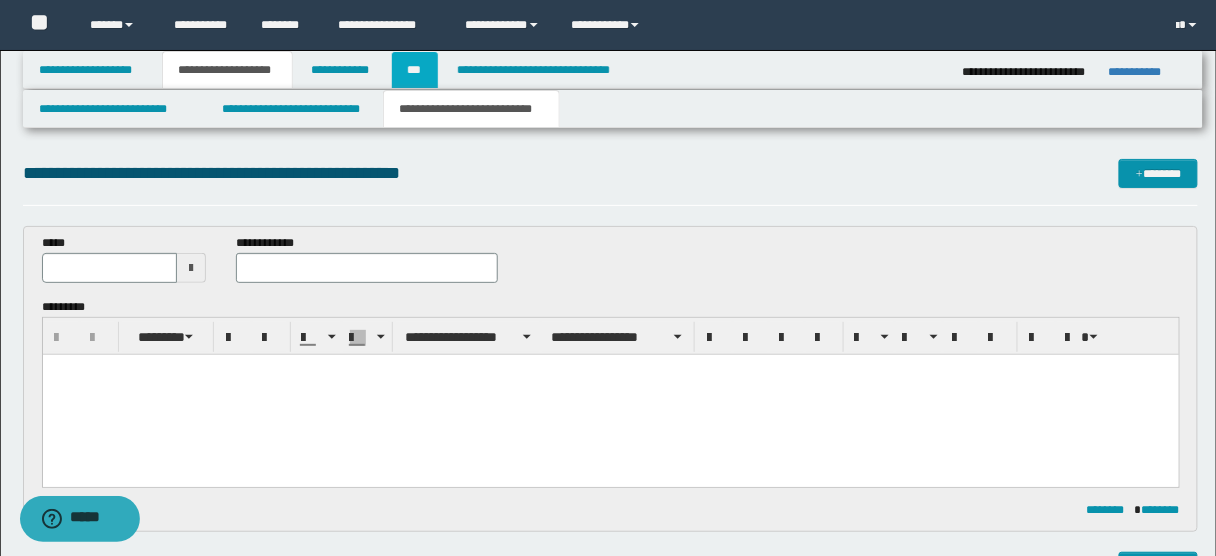 click on "***" at bounding box center (415, 70) 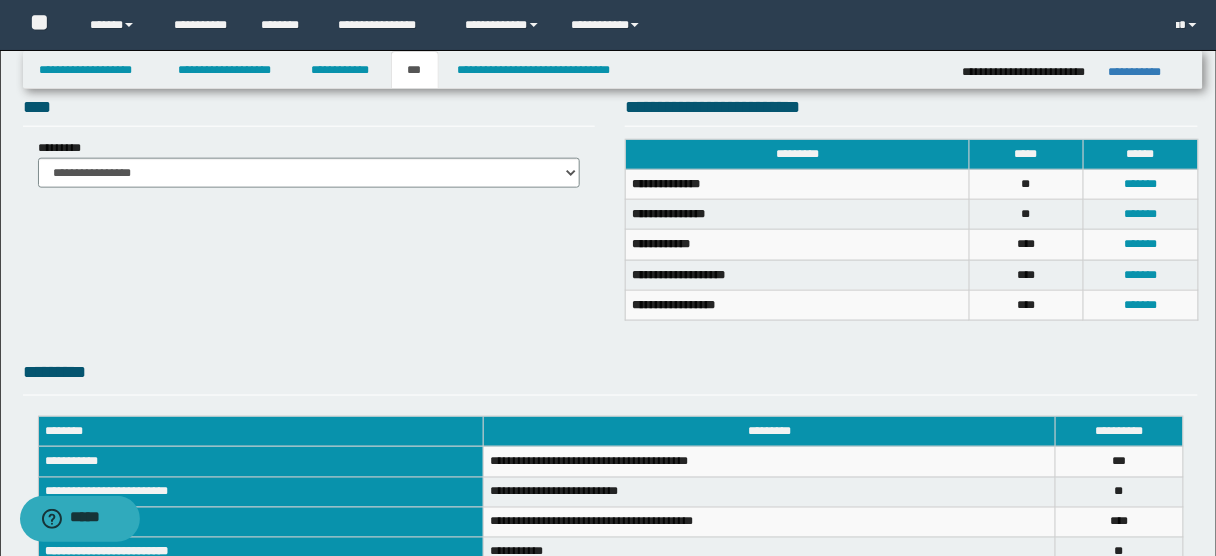 scroll, scrollTop: 474, scrollLeft: 0, axis: vertical 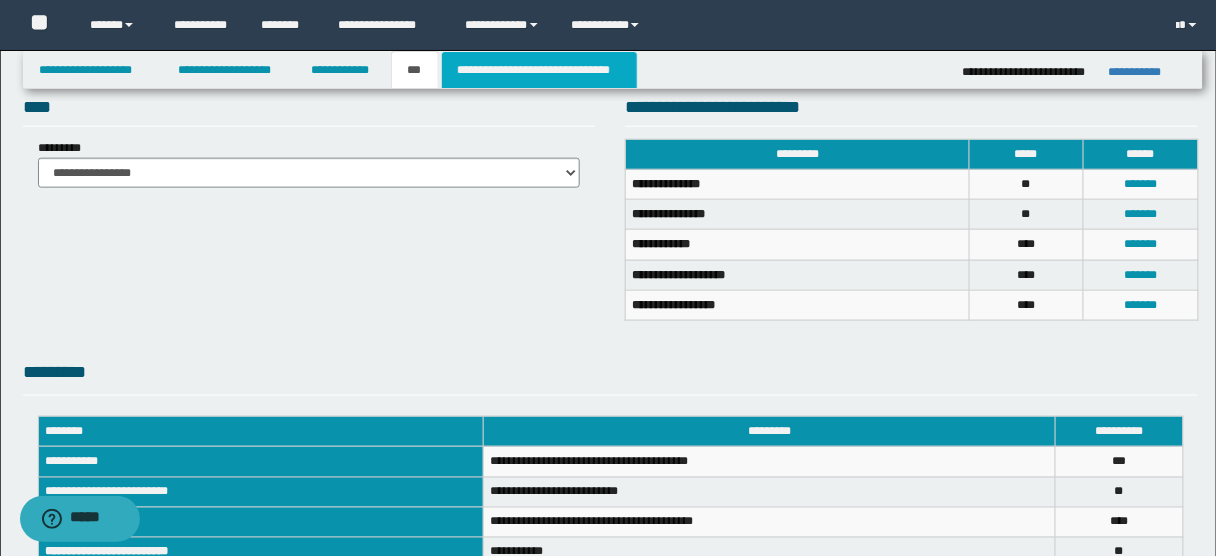 click on "**********" at bounding box center (539, 70) 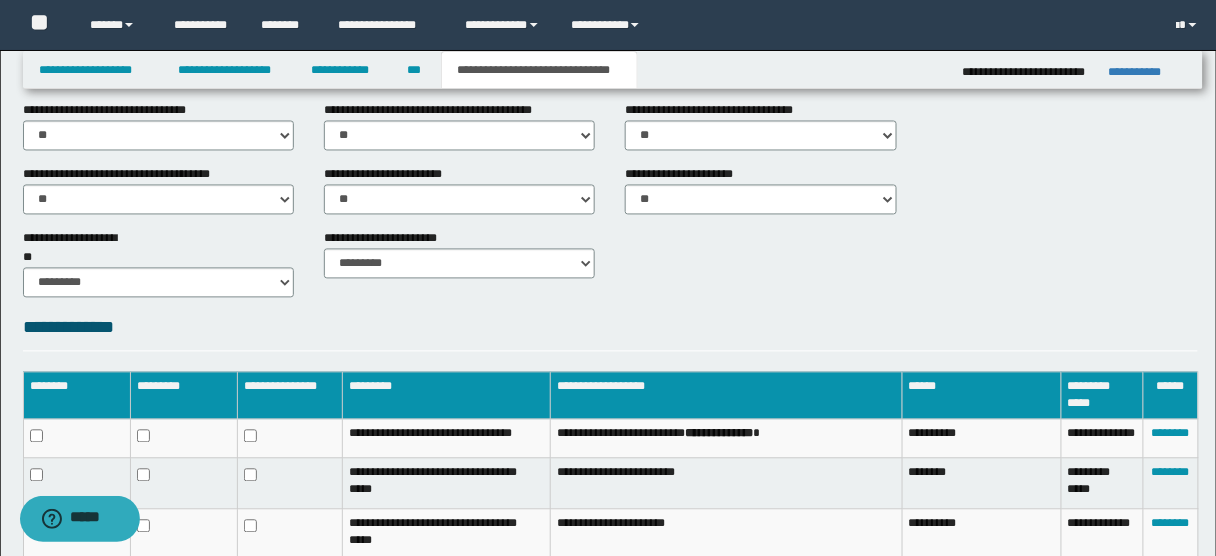 scroll, scrollTop: 874, scrollLeft: 0, axis: vertical 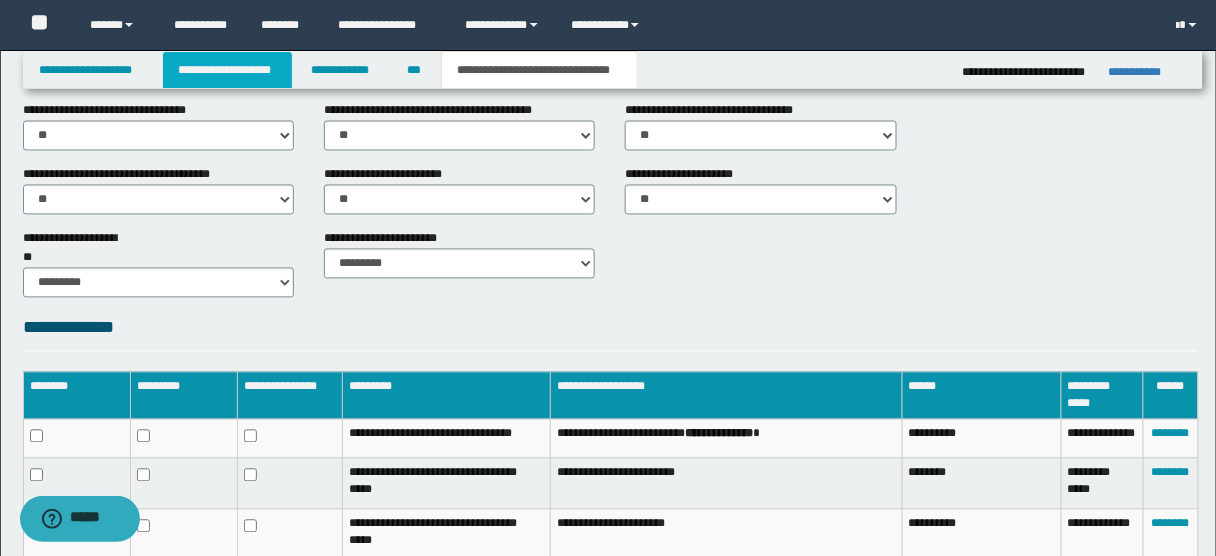 drag, startPoint x: 213, startPoint y: 73, endPoint x: 234, endPoint y: 77, distance: 21.377558 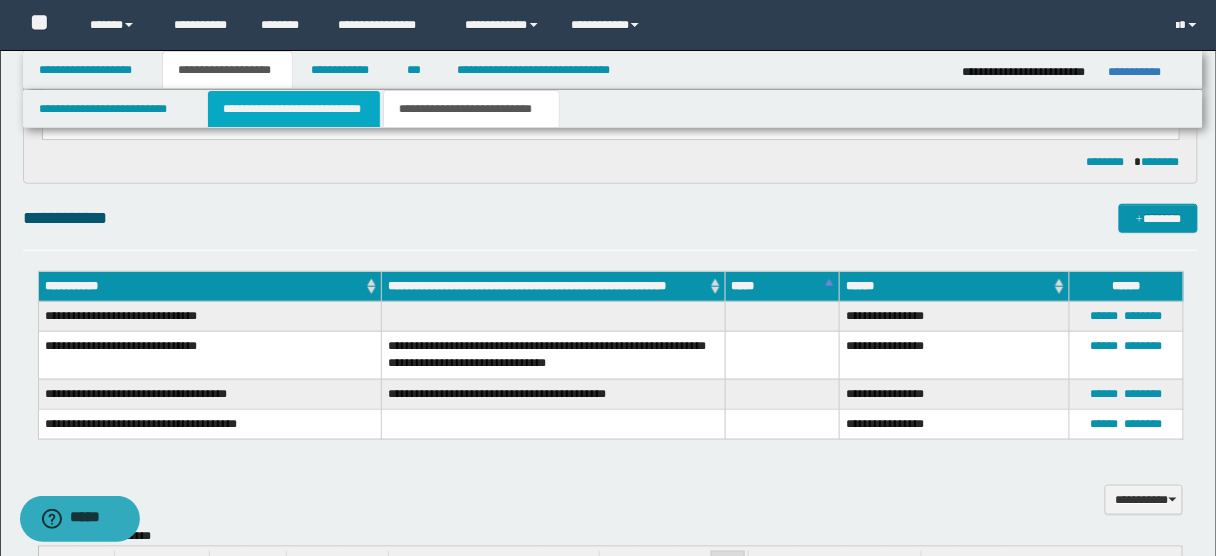 click on "**********" at bounding box center [294, 109] 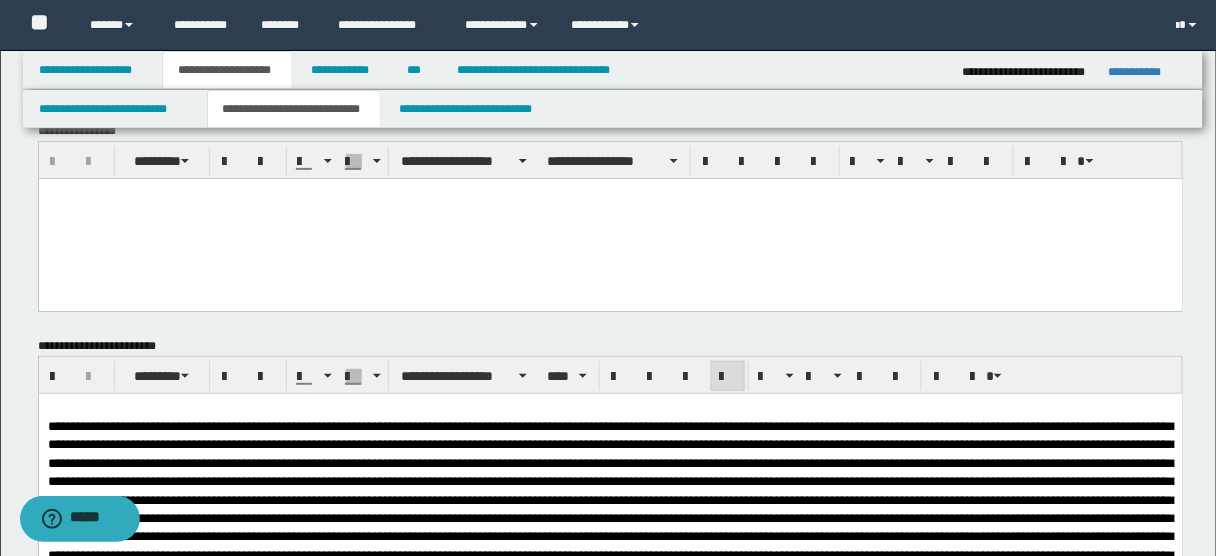 scroll, scrollTop: 0, scrollLeft: 0, axis: both 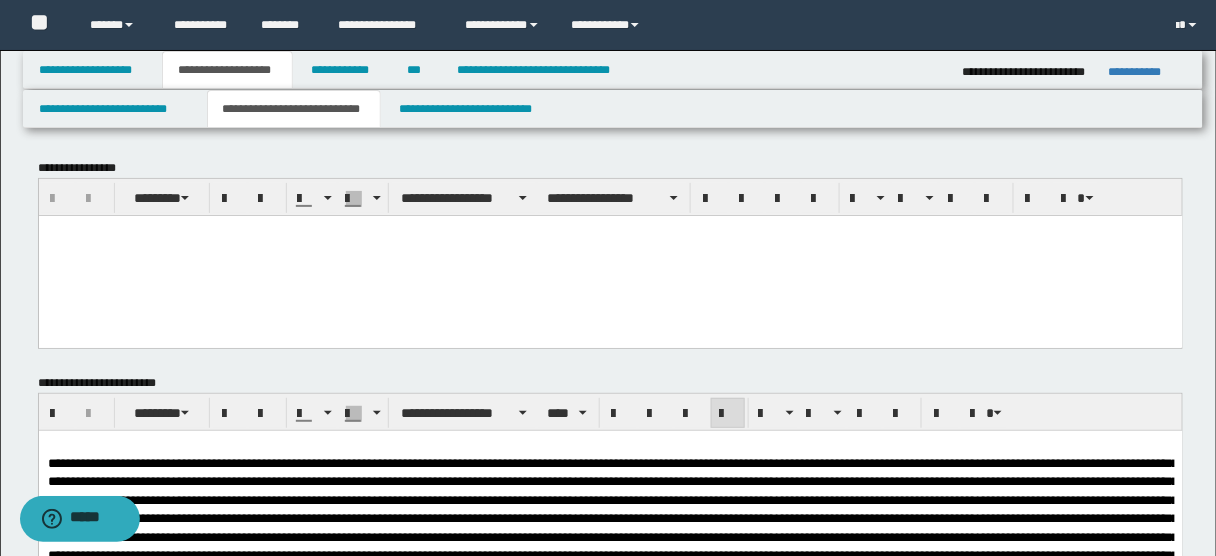 click at bounding box center [610, 255] 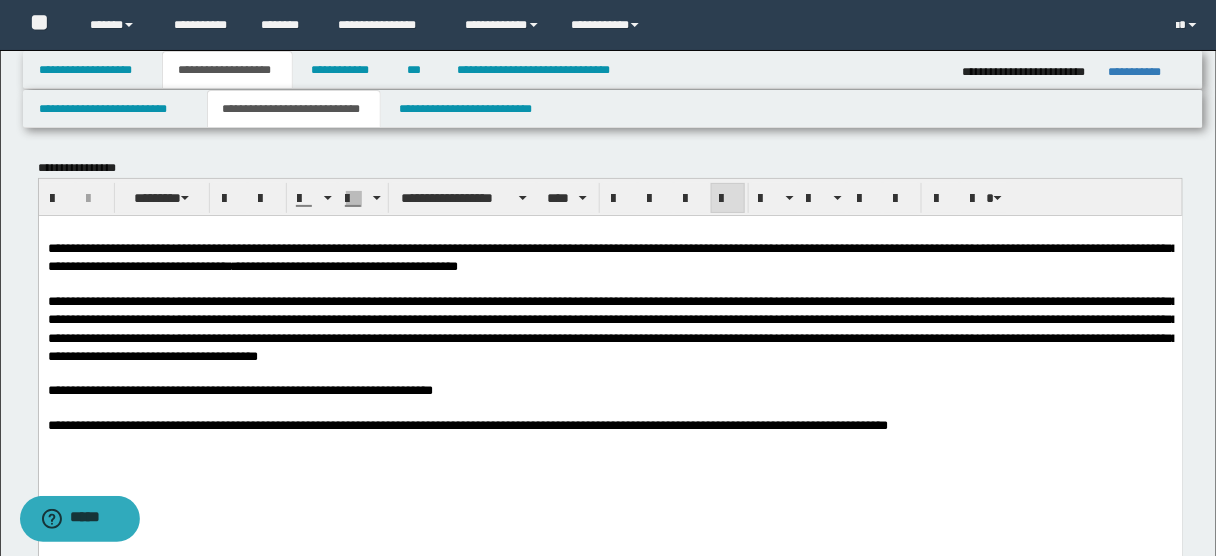 click on "**********" at bounding box center (612, 256) 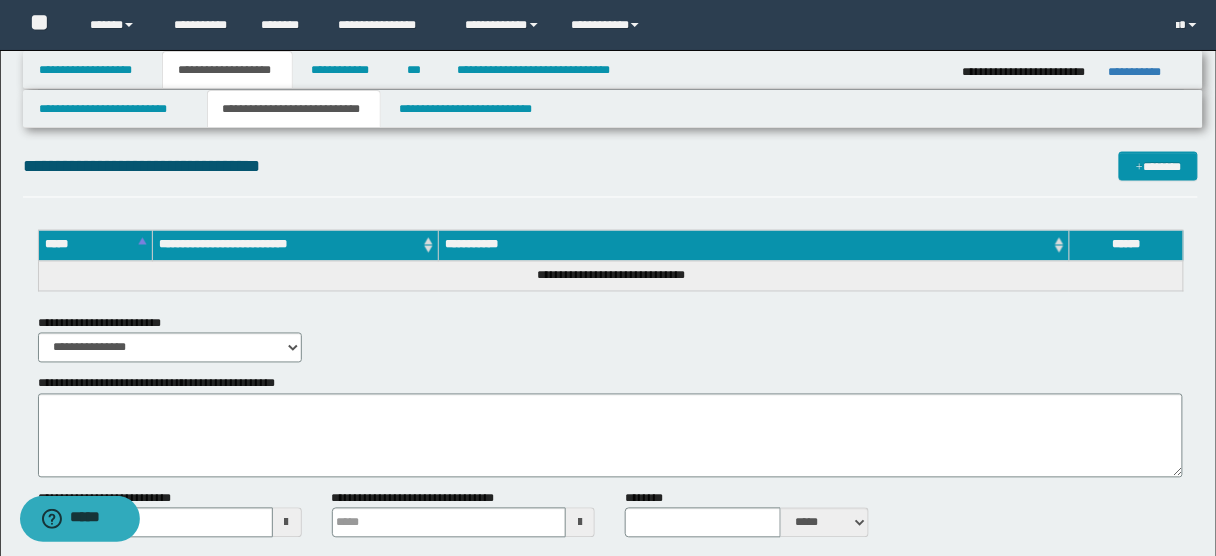scroll, scrollTop: 4633, scrollLeft: 0, axis: vertical 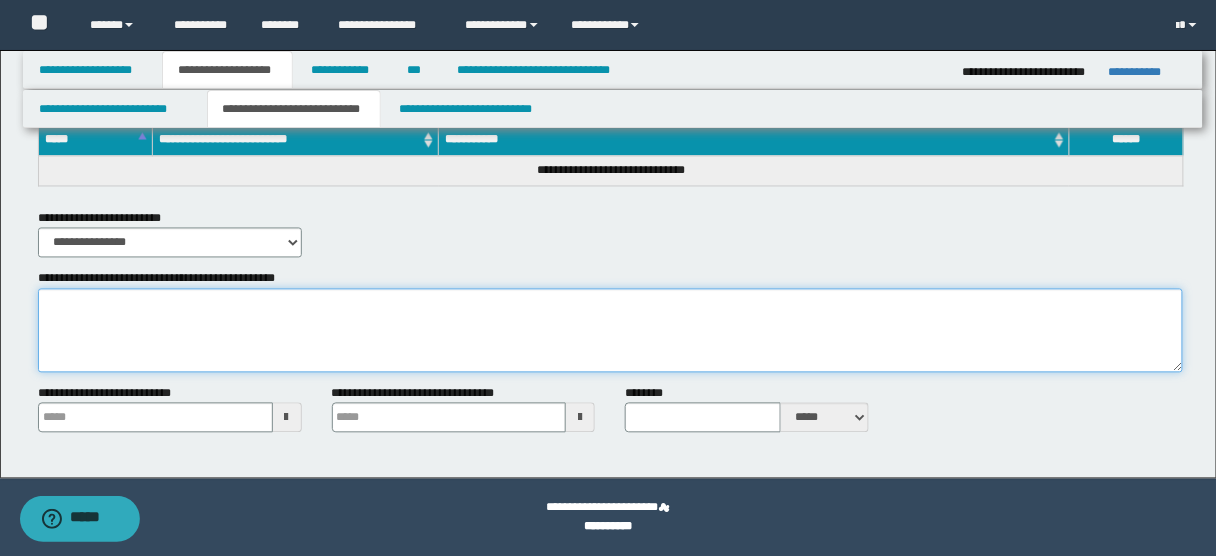 click on "**********" at bounding box center [611, 331] 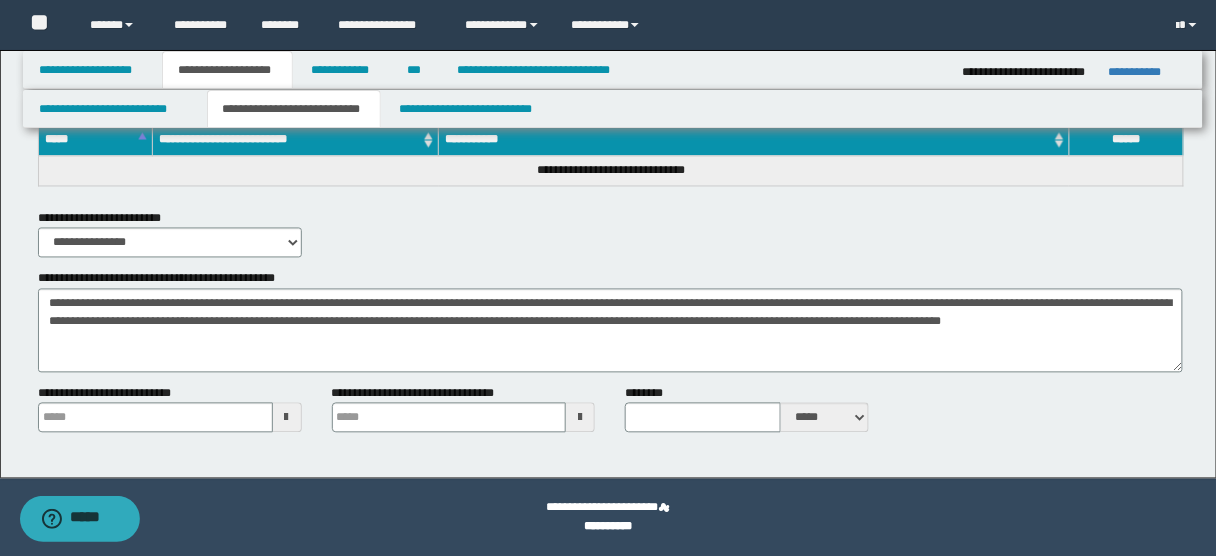 click on "**********" at bounding box center (611, 234) 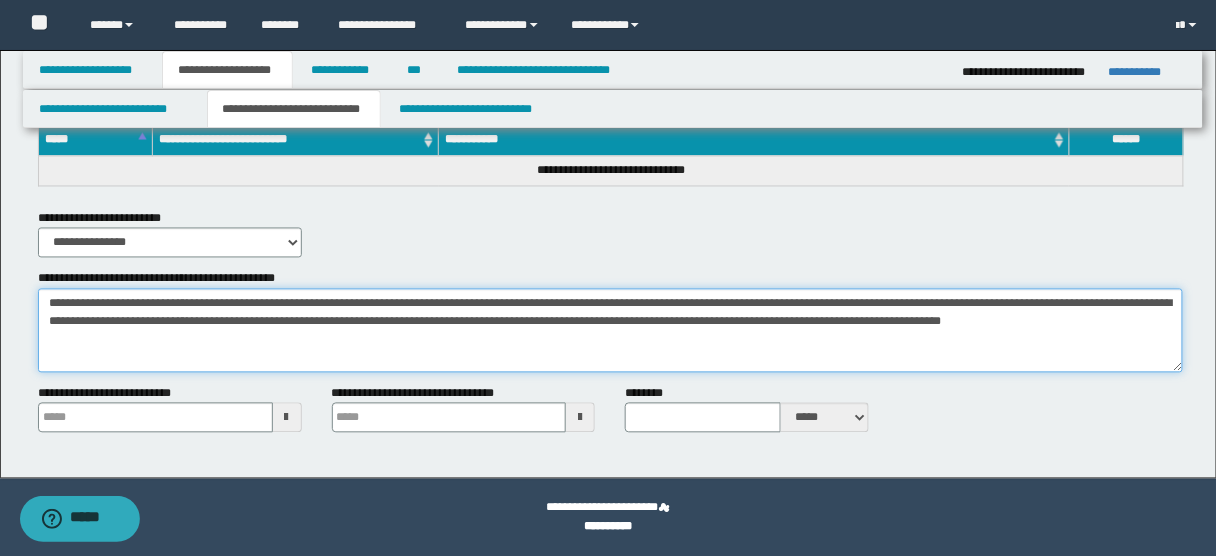 click on "**********" at bounding box center [611, 331] 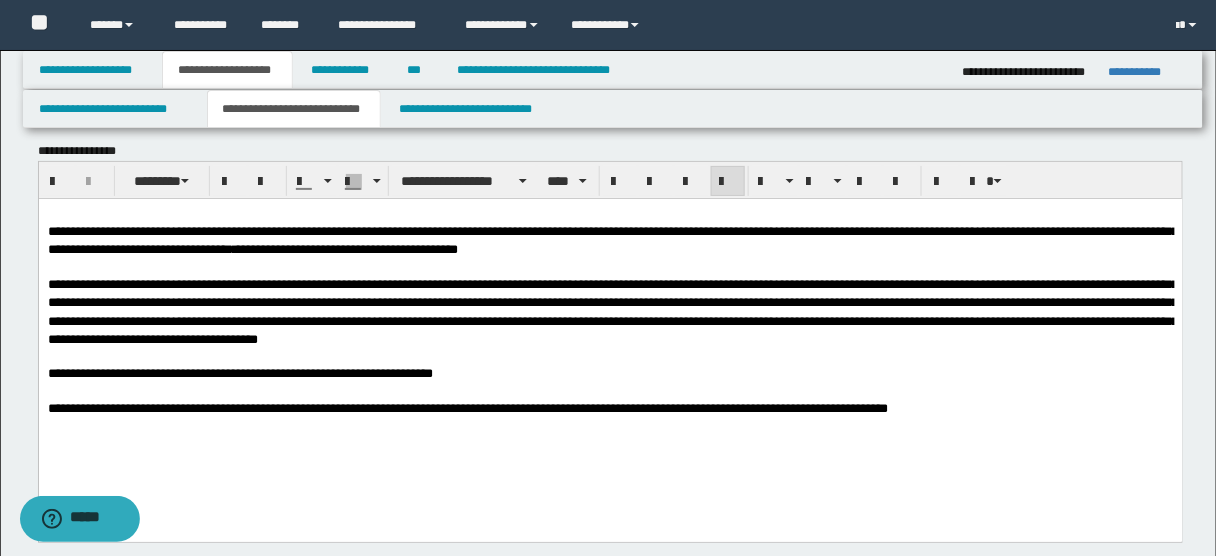 scroll, scrollTop: 0, scrollLeft: 0, axis: both 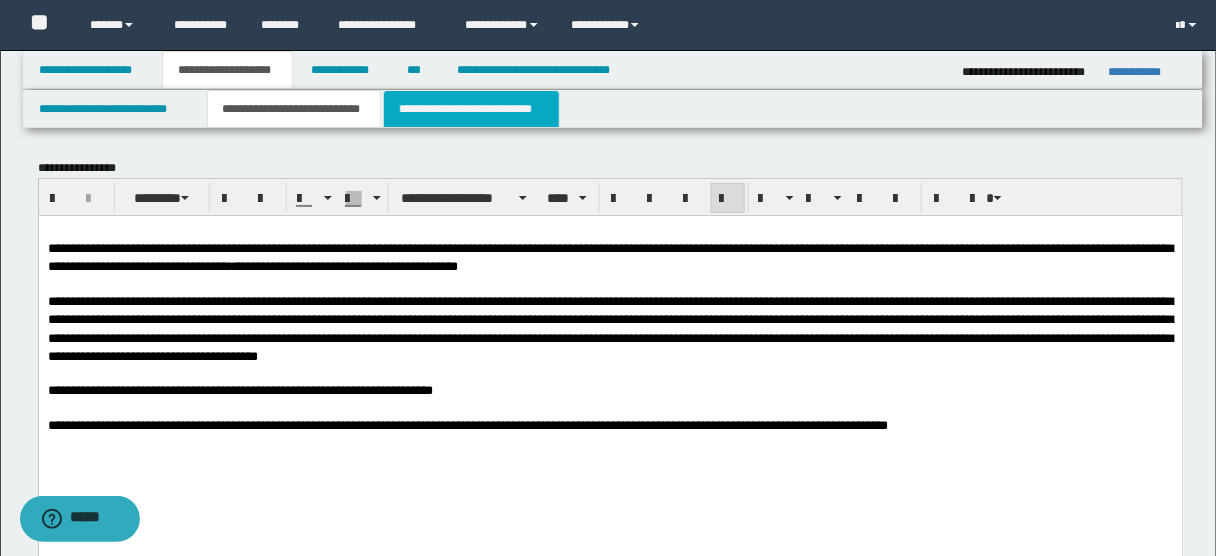 type on "**********" 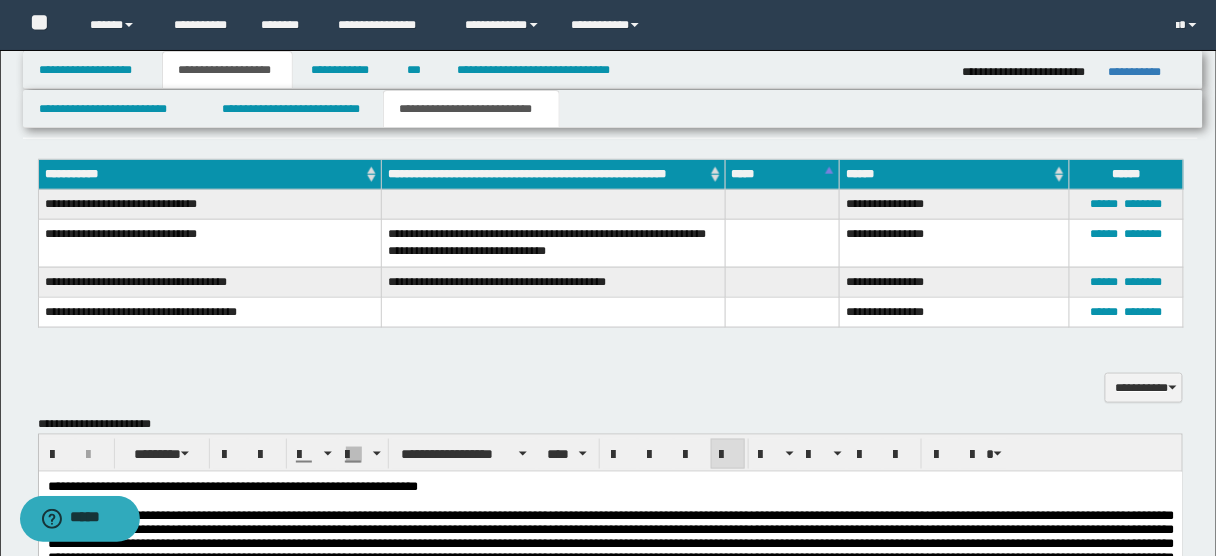 scroll, scrollTop: 460, scrollLeft: 0, axis: vertical 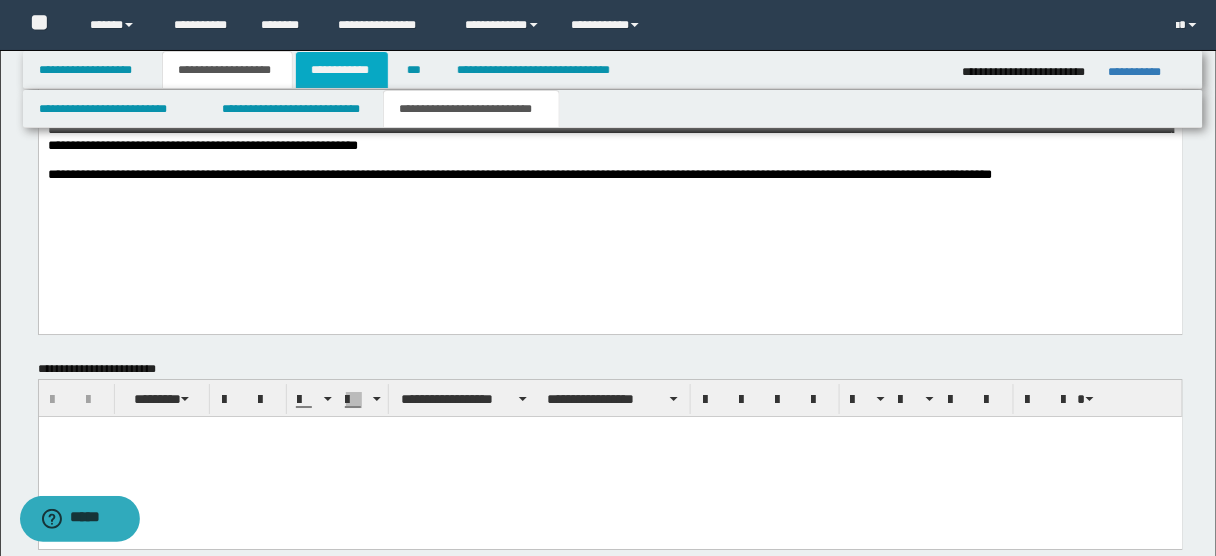 click on "**********" at bounding box center (342, 70) 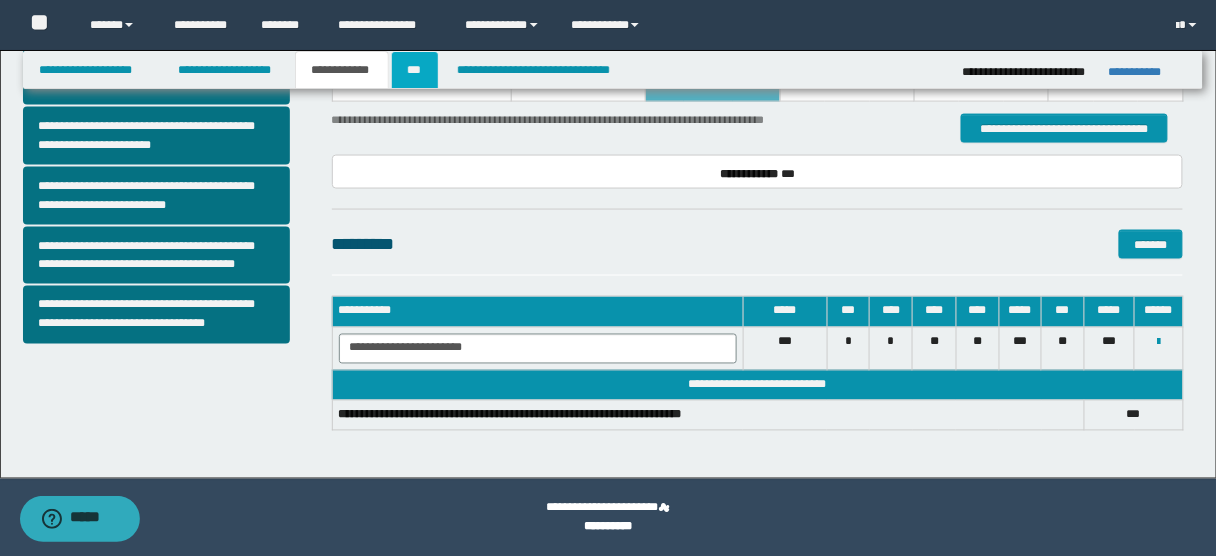 click on "***" at bounding box center [415, 70] 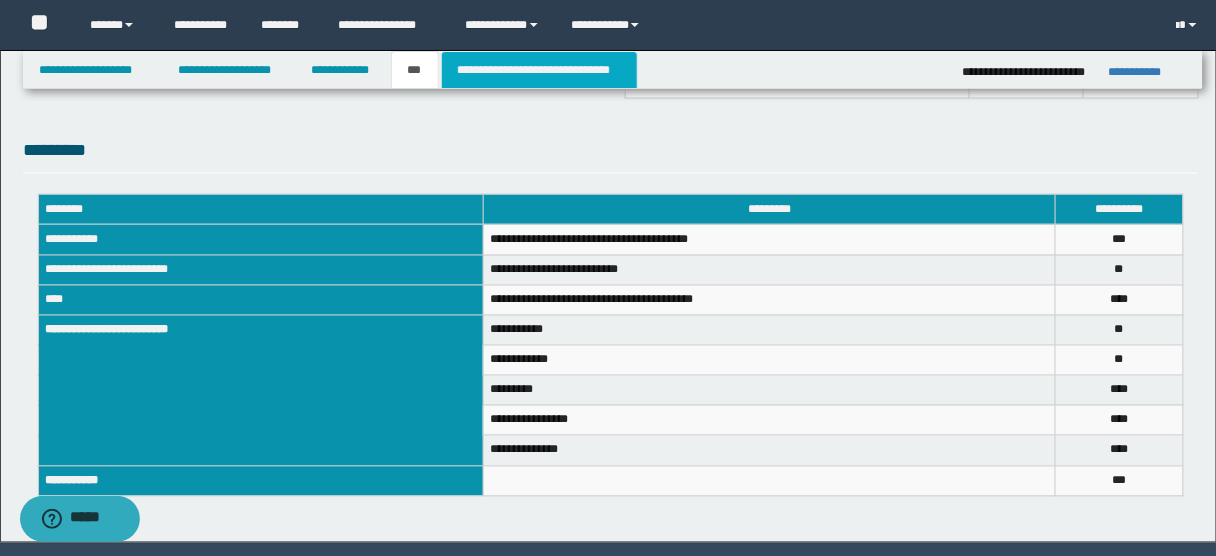 click on "**********" at bounding box center [539, 70] 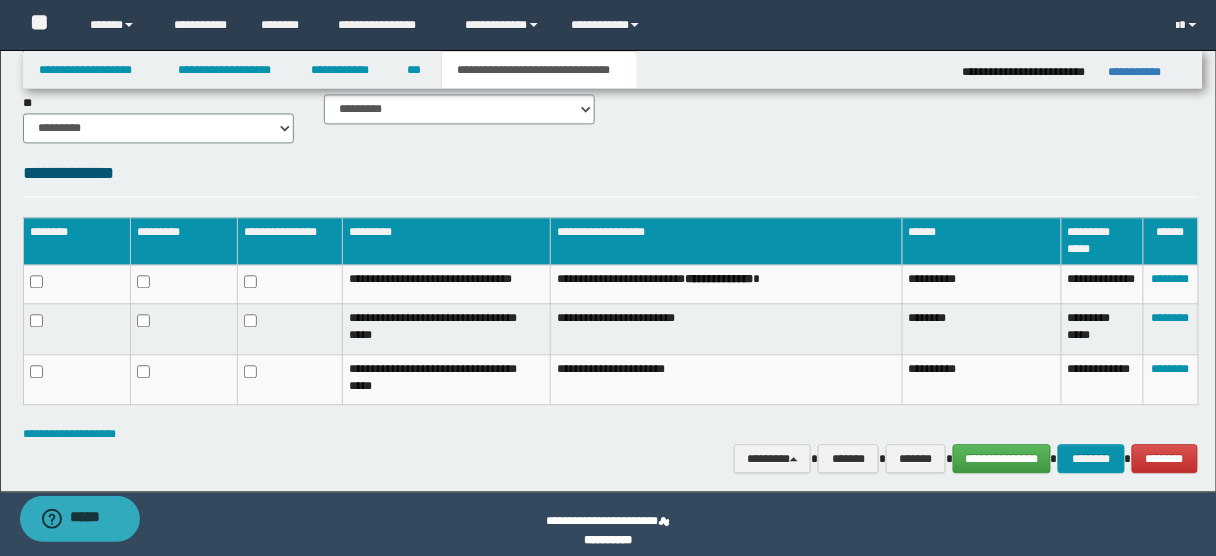 scroll, scrollTop: 1042, scrollLeft: 0, axis: vertical 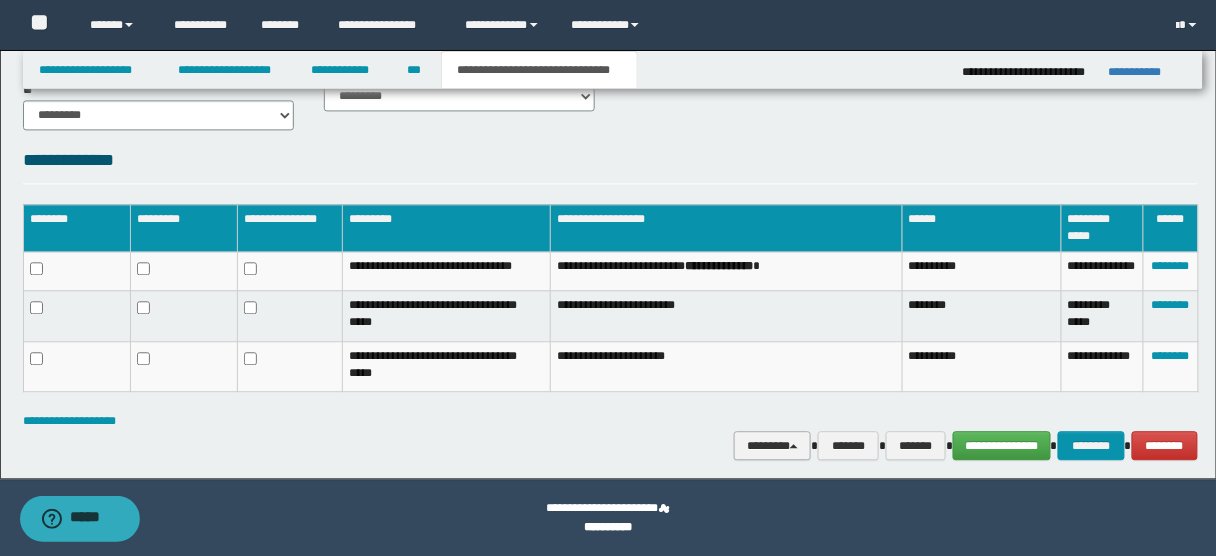 click on "********" at bounding box center [772, 445] 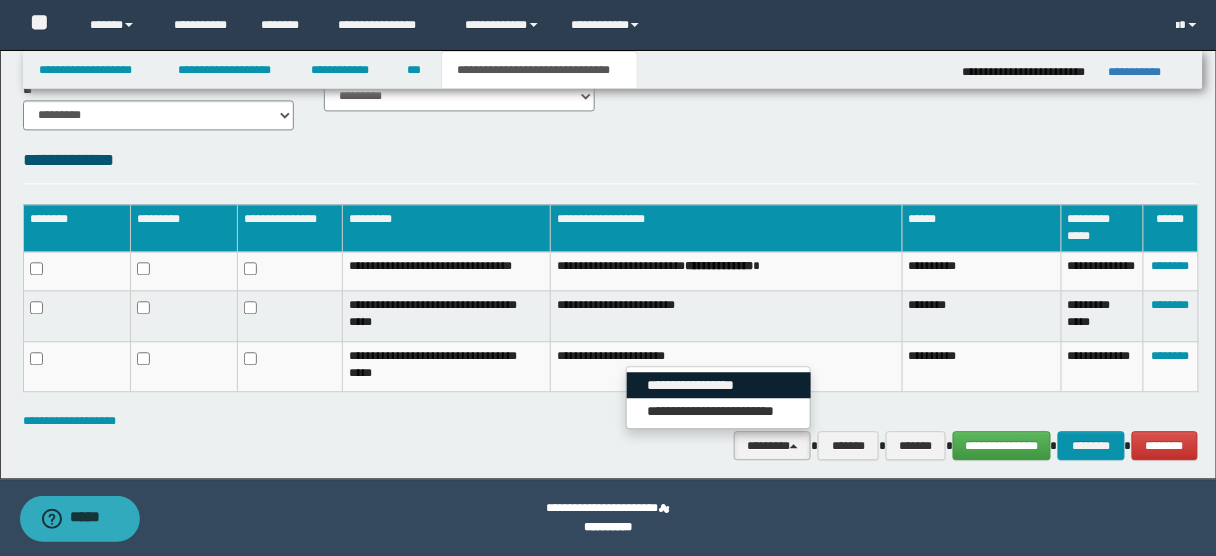 click on "**********" at bounding box center (719, 385) 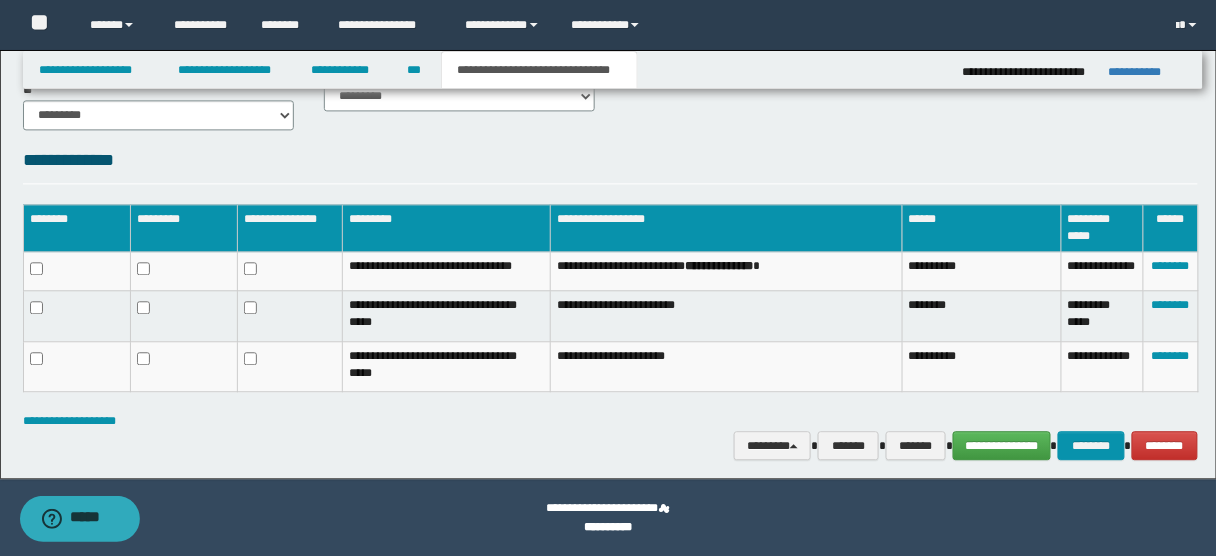 click on "**********" at bounding box center [611, 165] 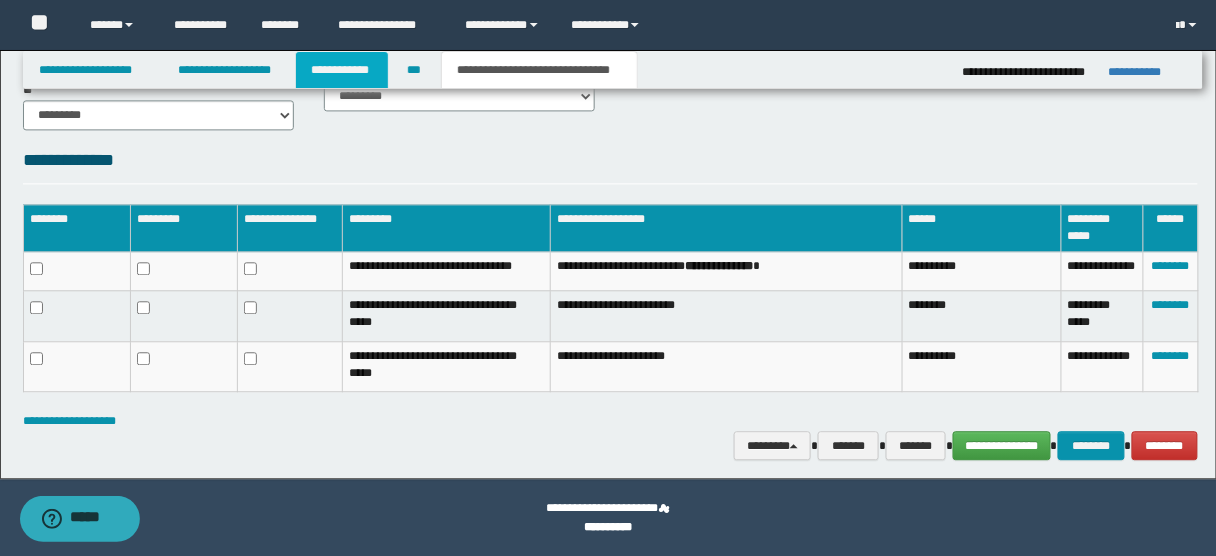 click on "**********" at bounding box center [342, 70] 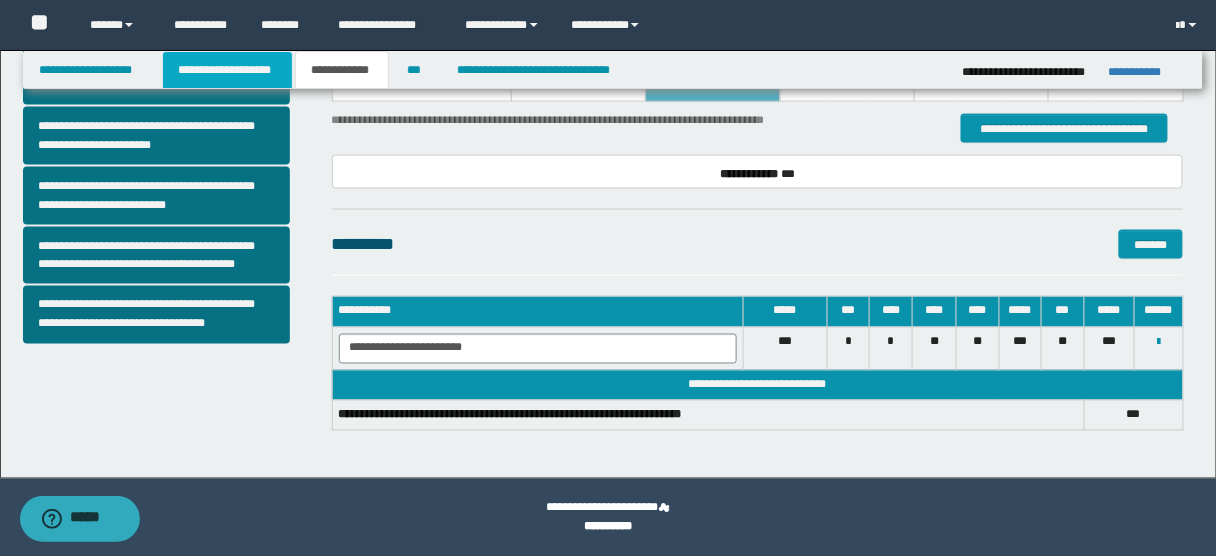 click on "**********" at bounding box center [227, 70] 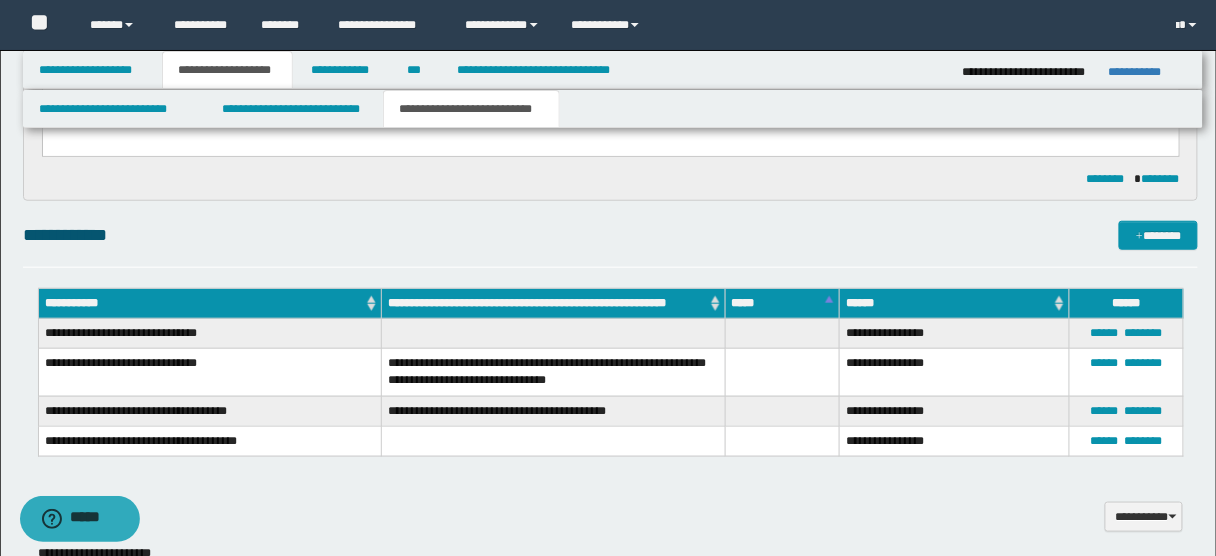 scroll, scrollTop: 330, scrollLeft: 0, axis: vertical 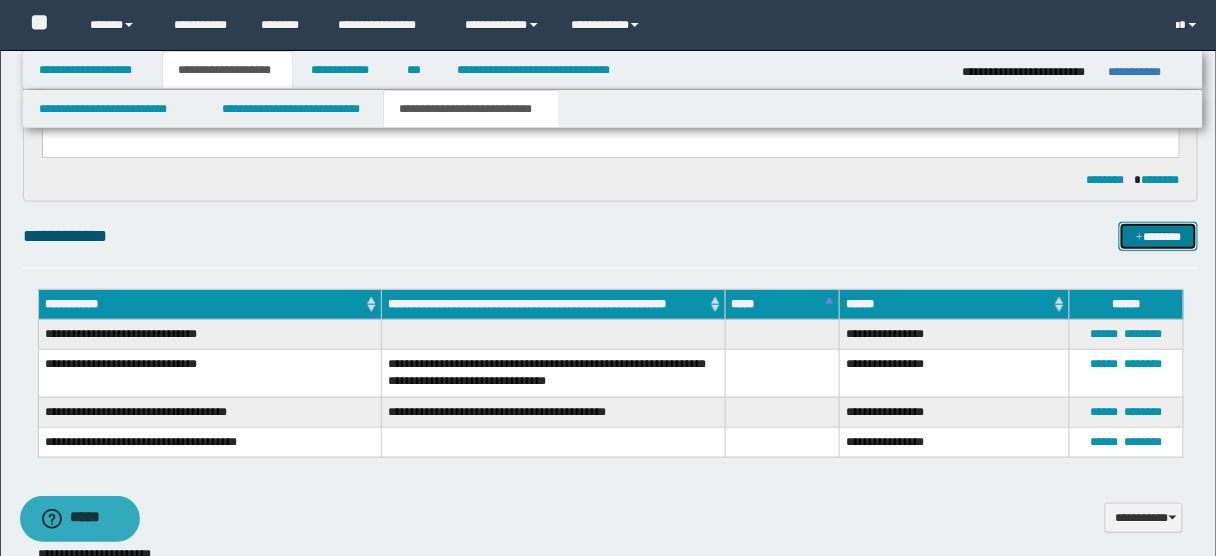 click on "*******" at bounding box center [1158, 236] 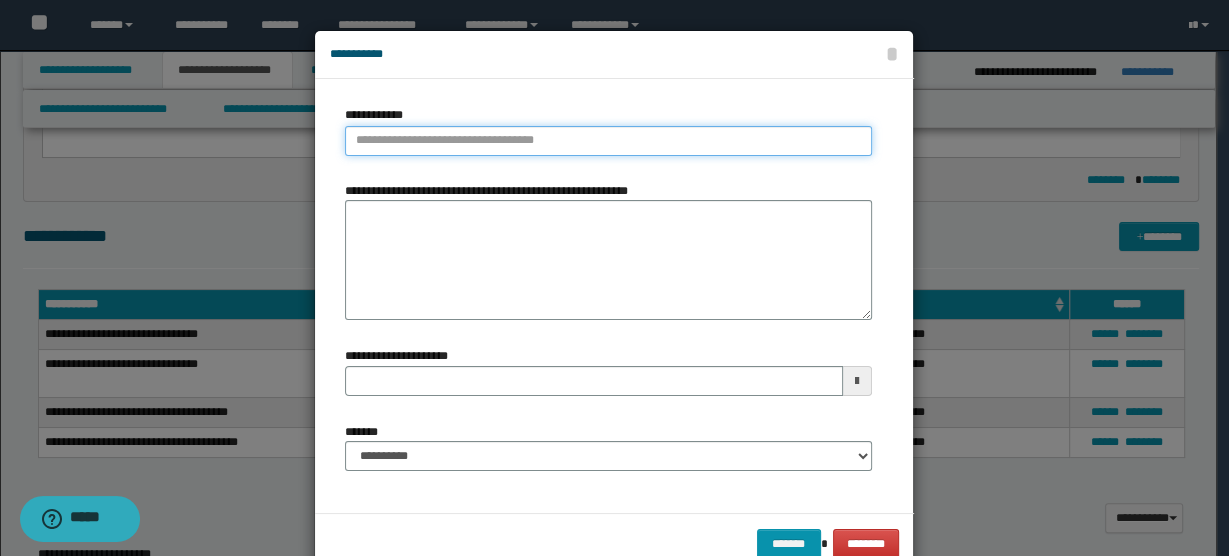 type on "**********" 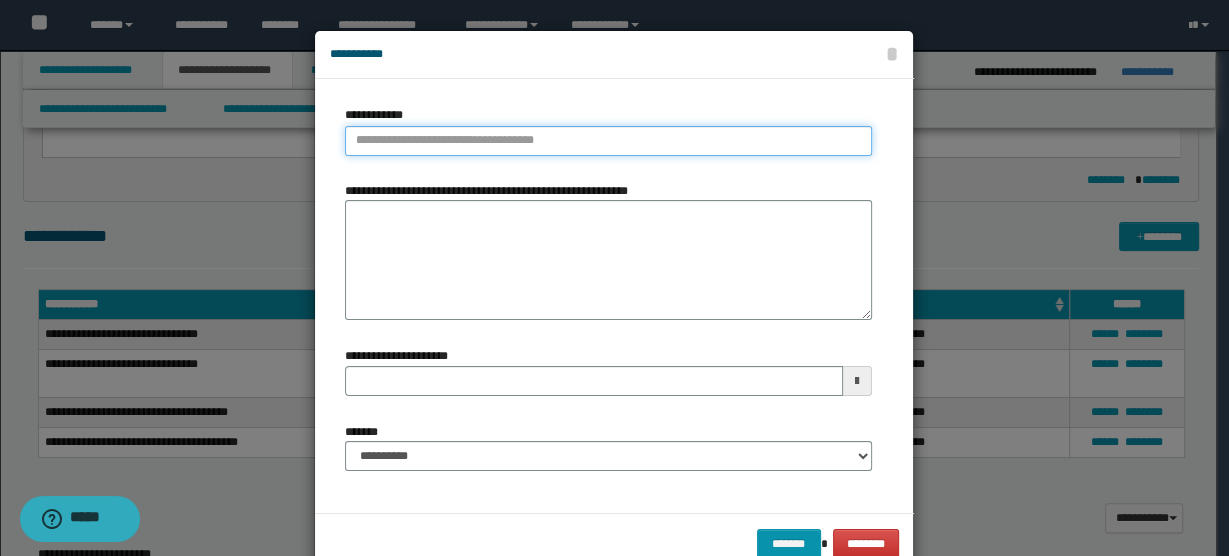 click on "**********" at bounding box center (608, 141) 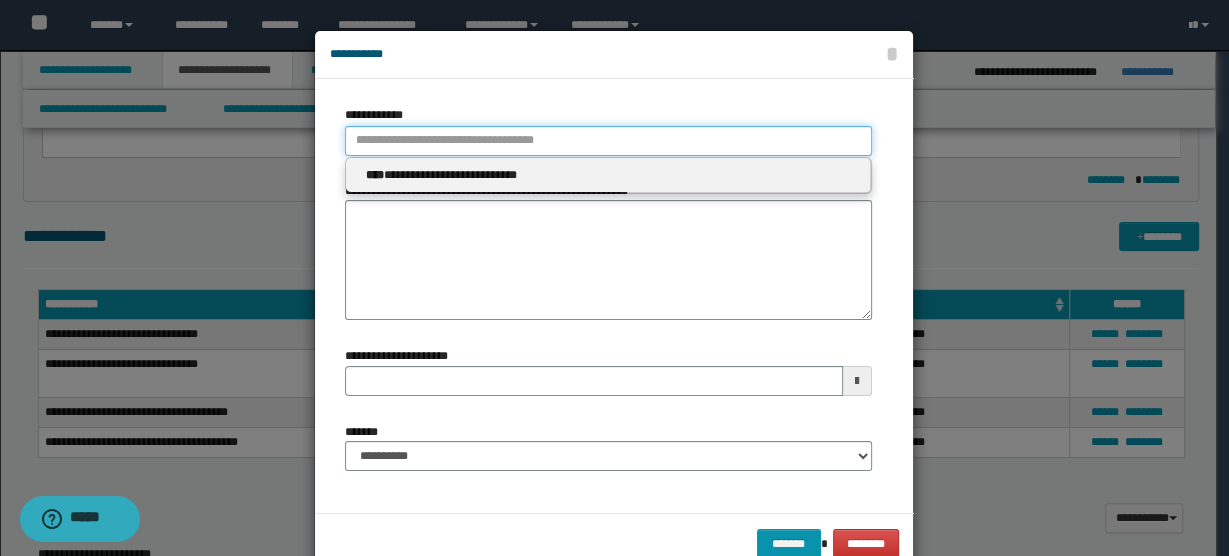 type 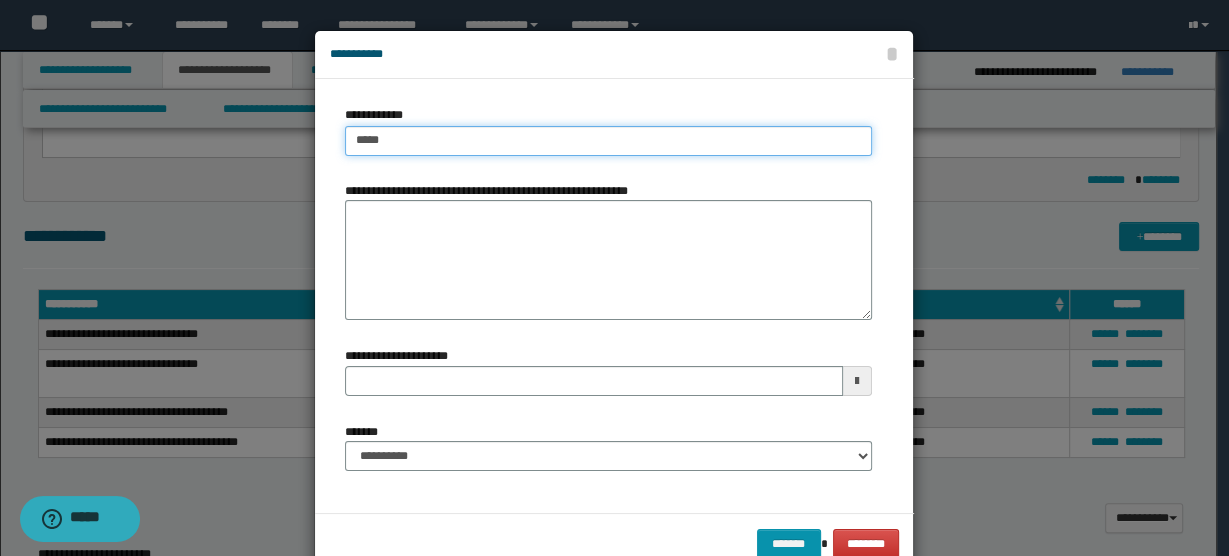 type on "******" 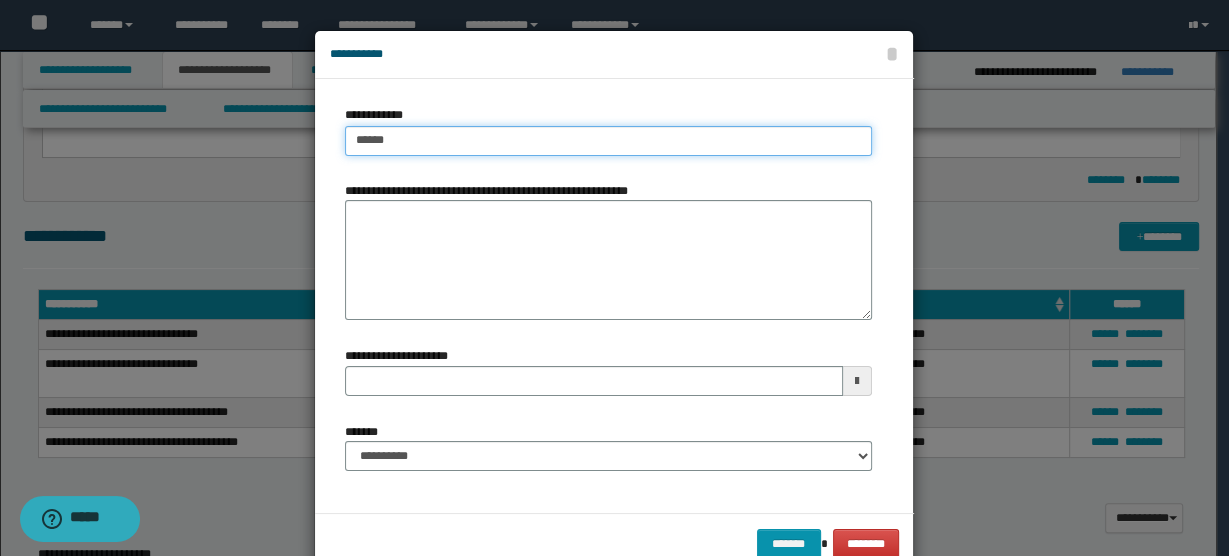type on "******" 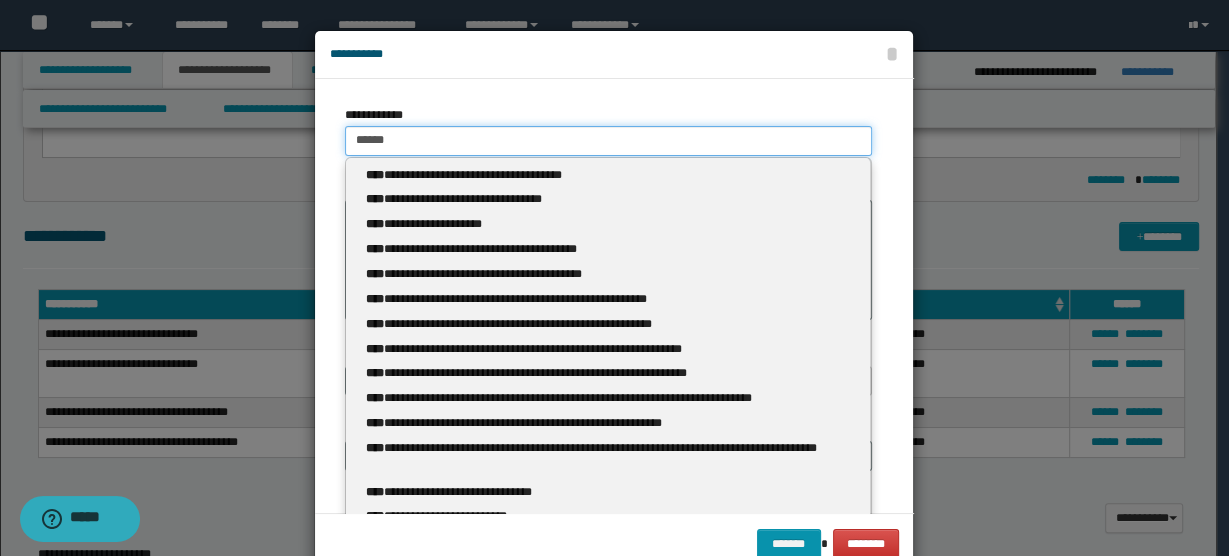 type 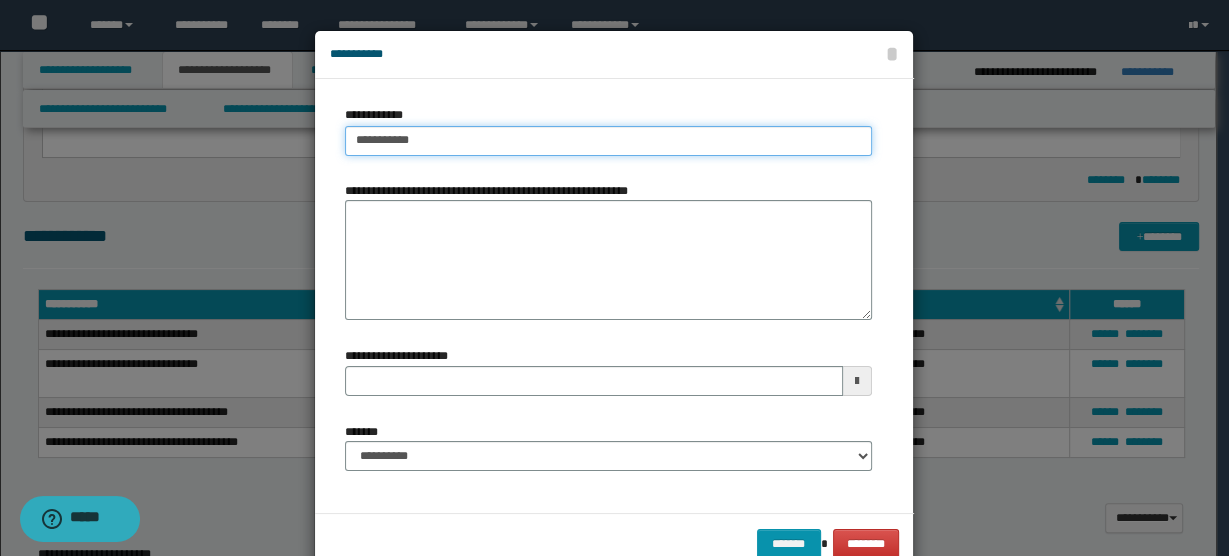 type on "**********" 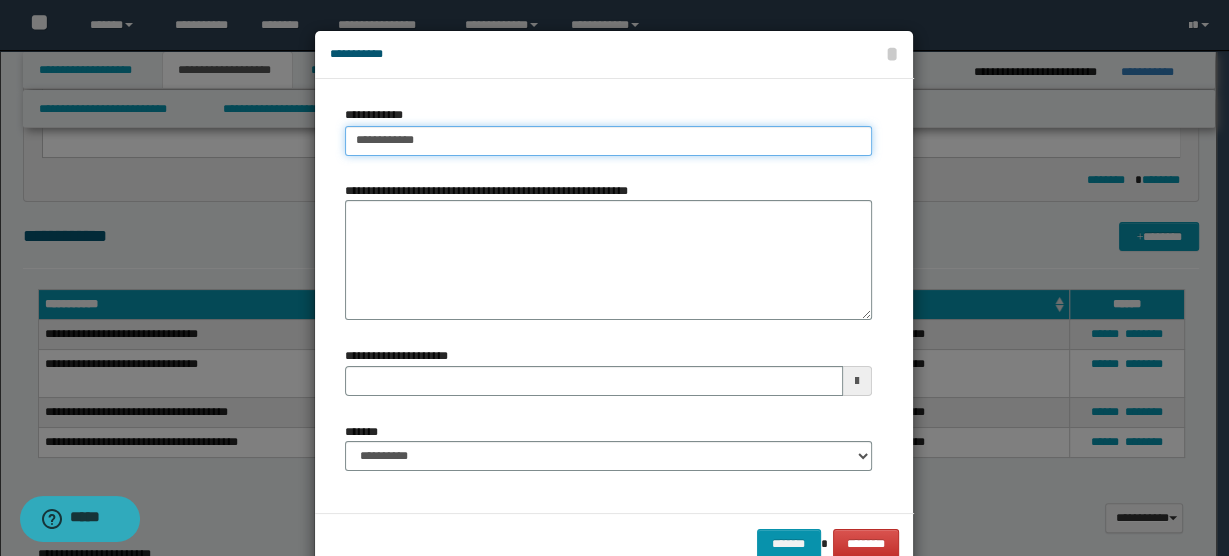 type on "**********" 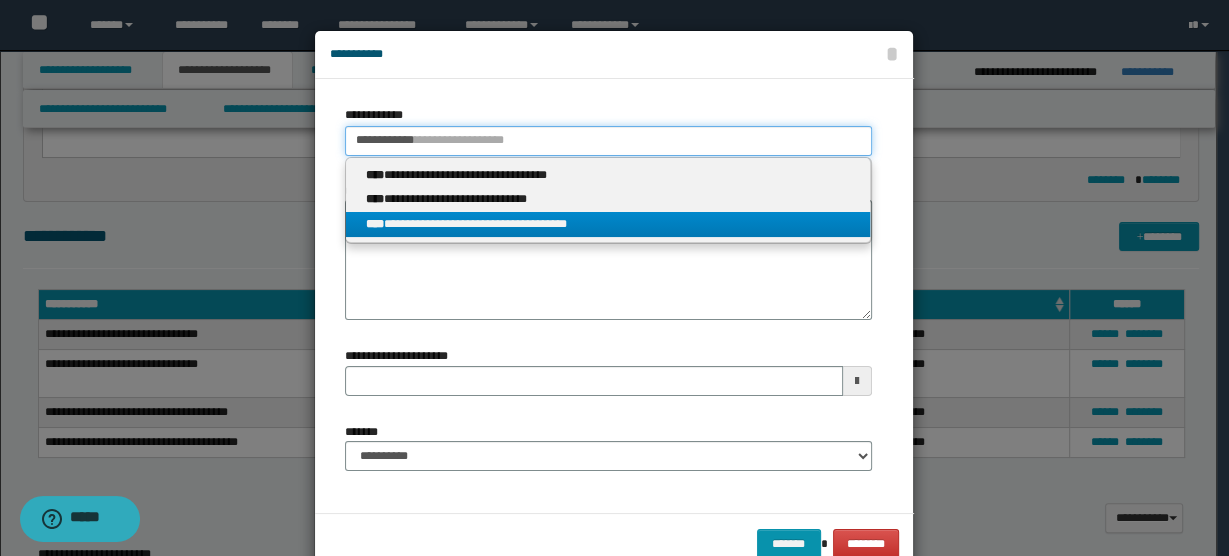 type on "**********" 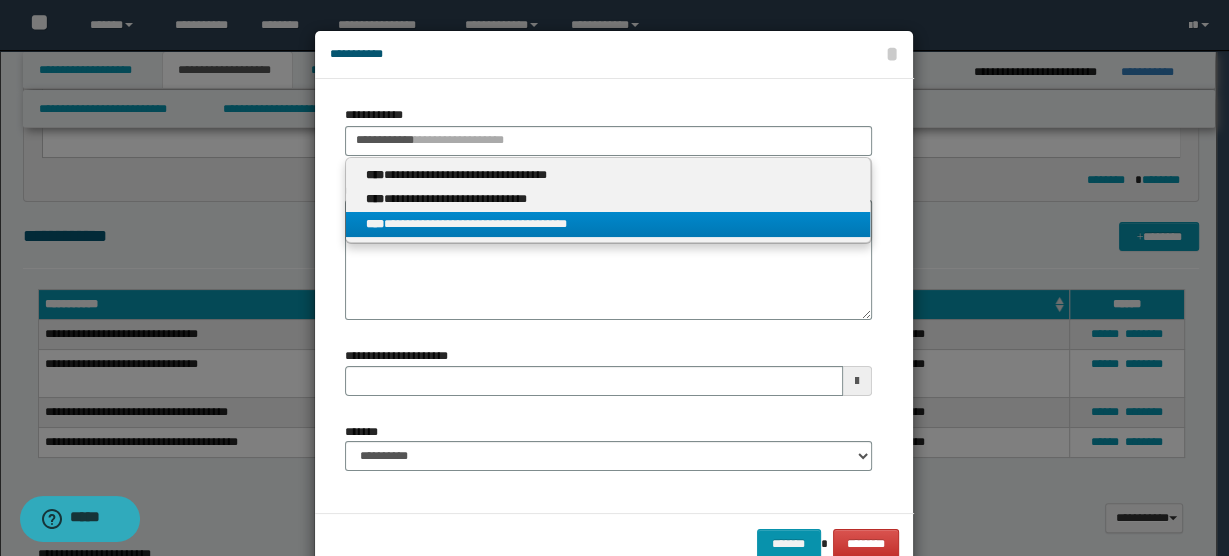 click on "**********" at bounding box center [608, 224] 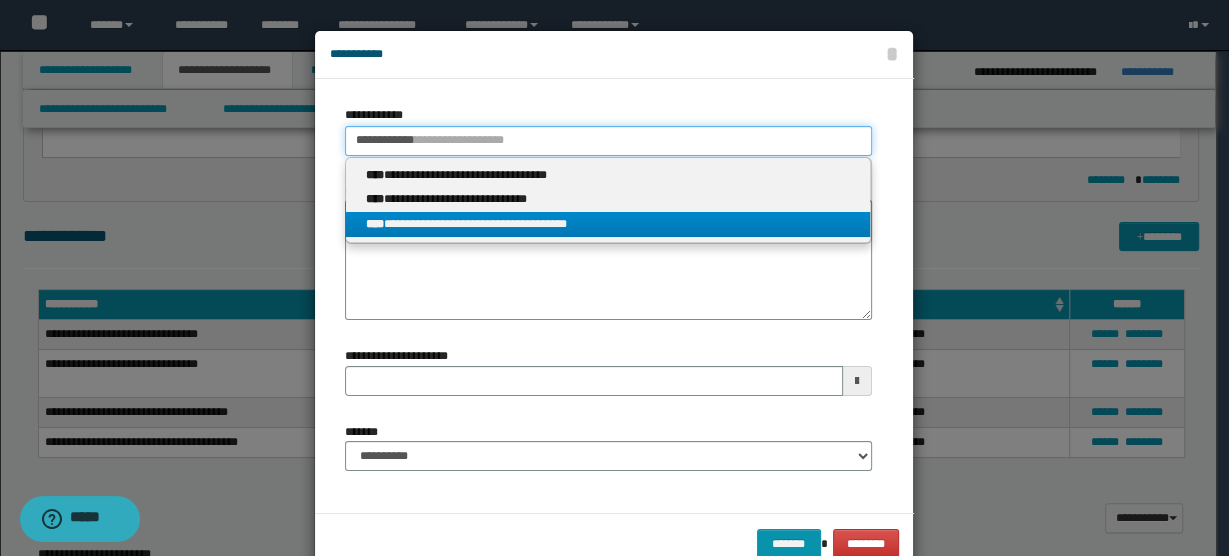 type 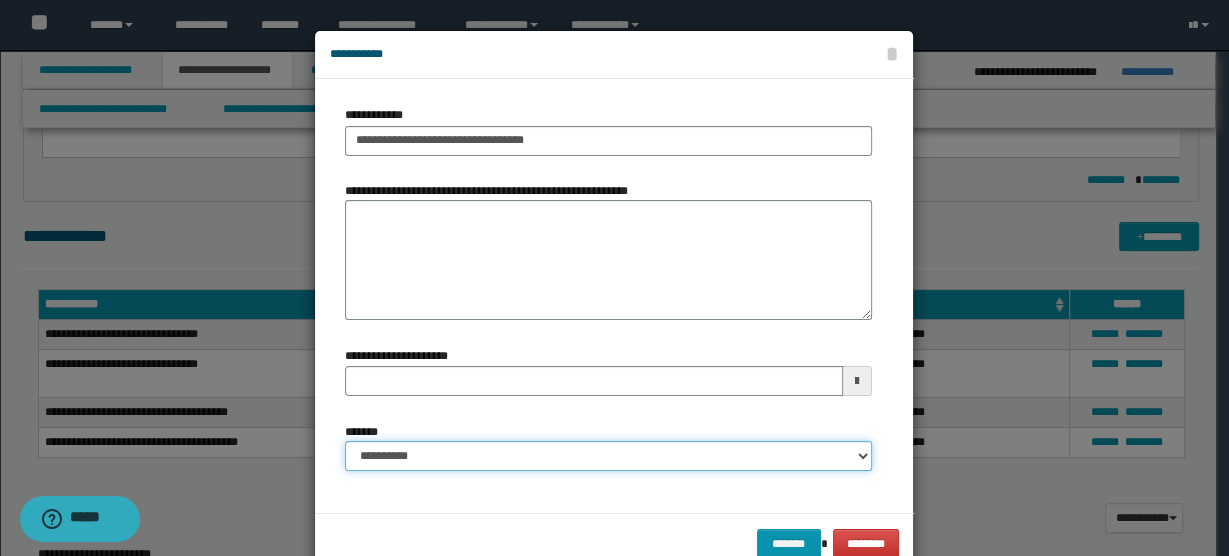 click on "**********" at bounding box center (608, 456) 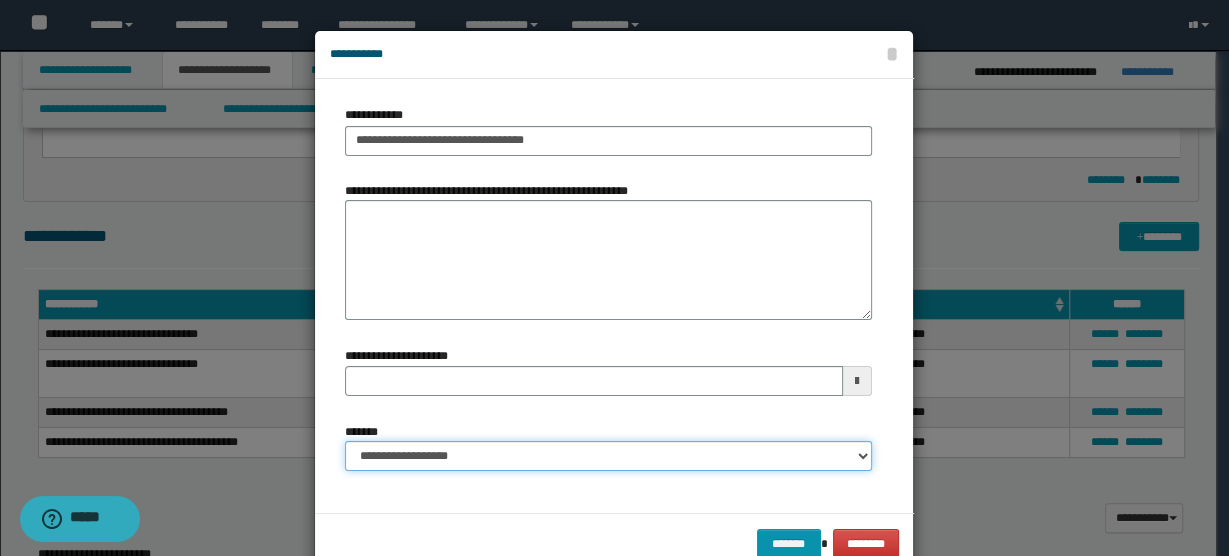 click on "**********" at bounding box center (608, 456) 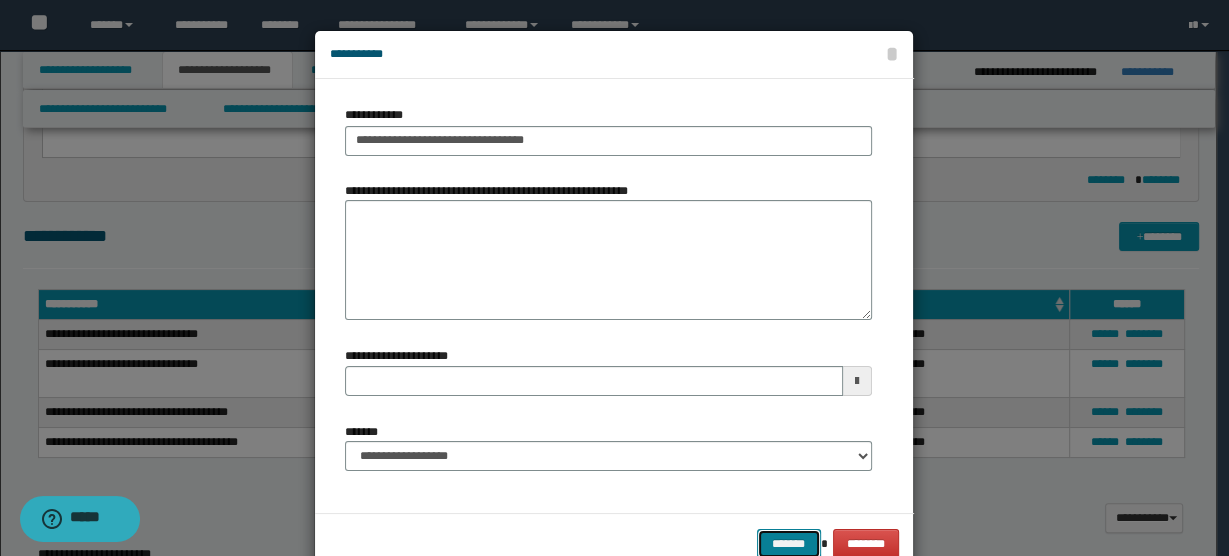 click on "*******" at bounding box center (789, 543) 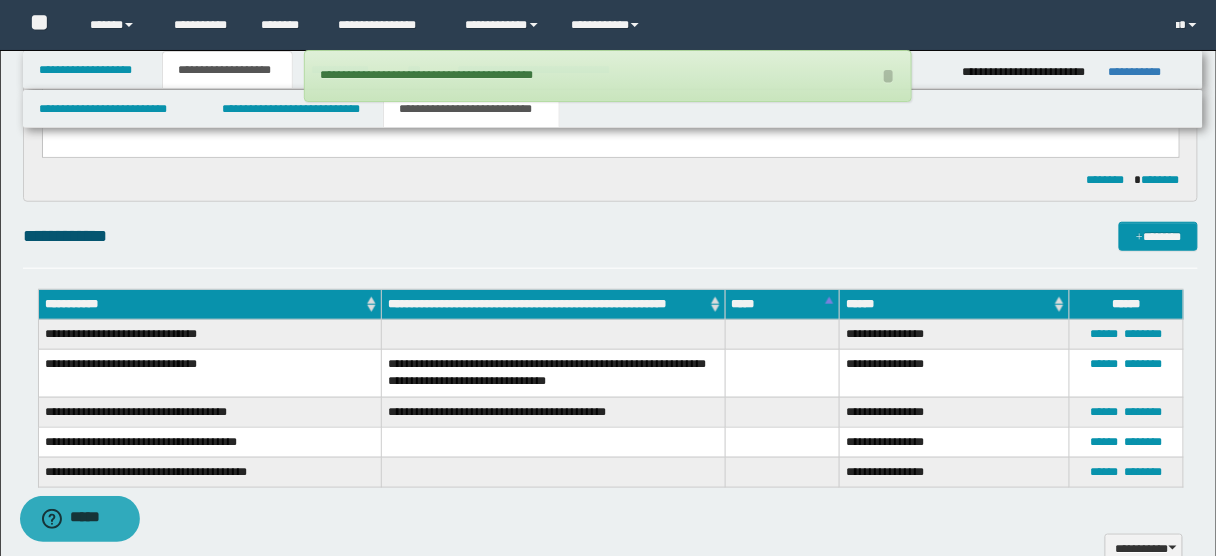 click on "**********" at bounding box center (611, 236) 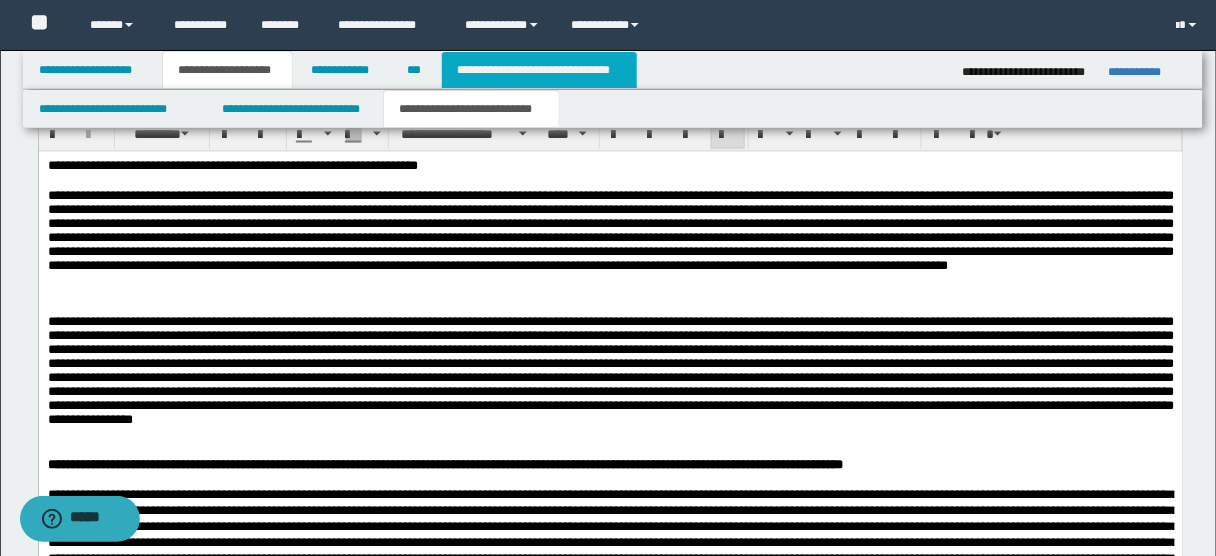 click on "**********" at bounding box center [539, 70] 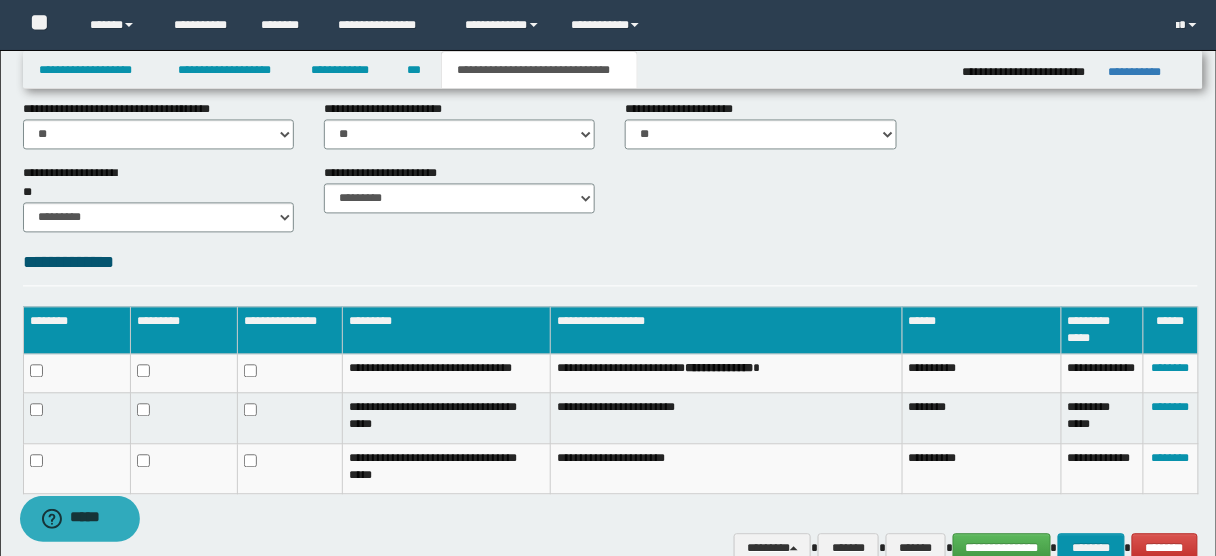 scroll, scrollTop: 1042, scrollLeft: 0, axis: vertical 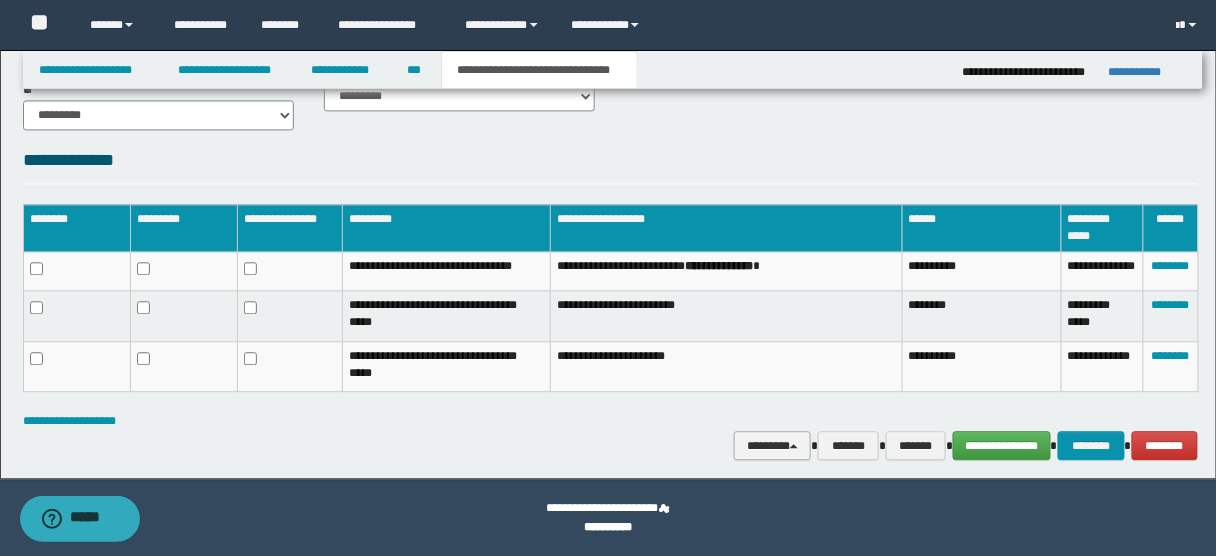 click on "********" at bounding box center [772, 445] 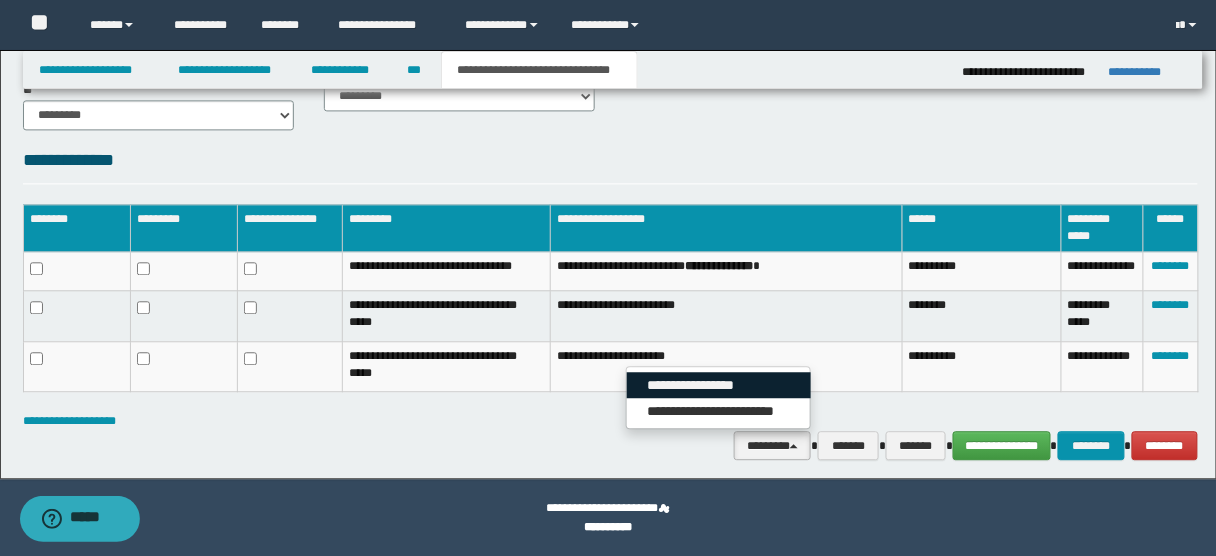 click on "**********" at bounding box center [719, 385] 